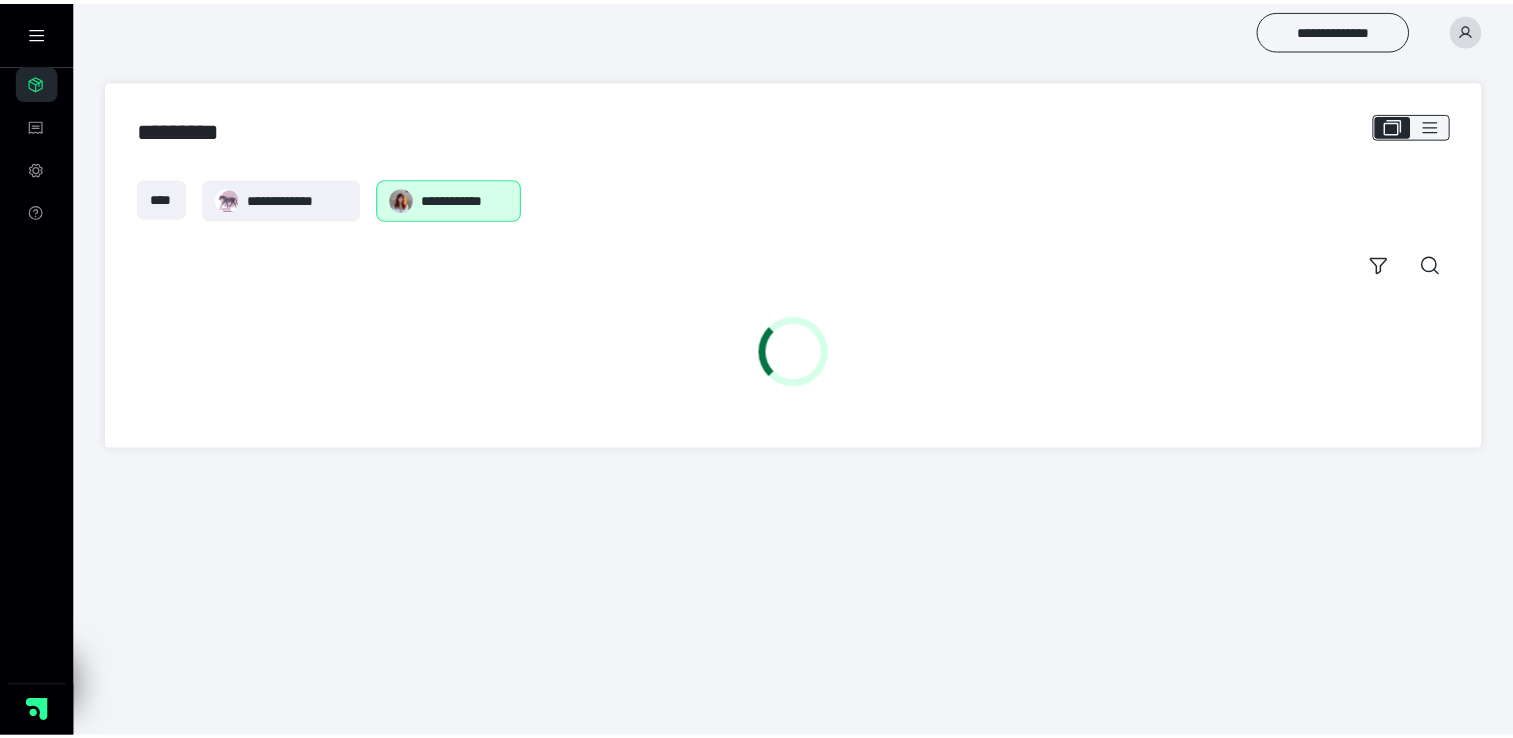 scroll, scrollTop: 0, scrollLeft: 0, axis: both 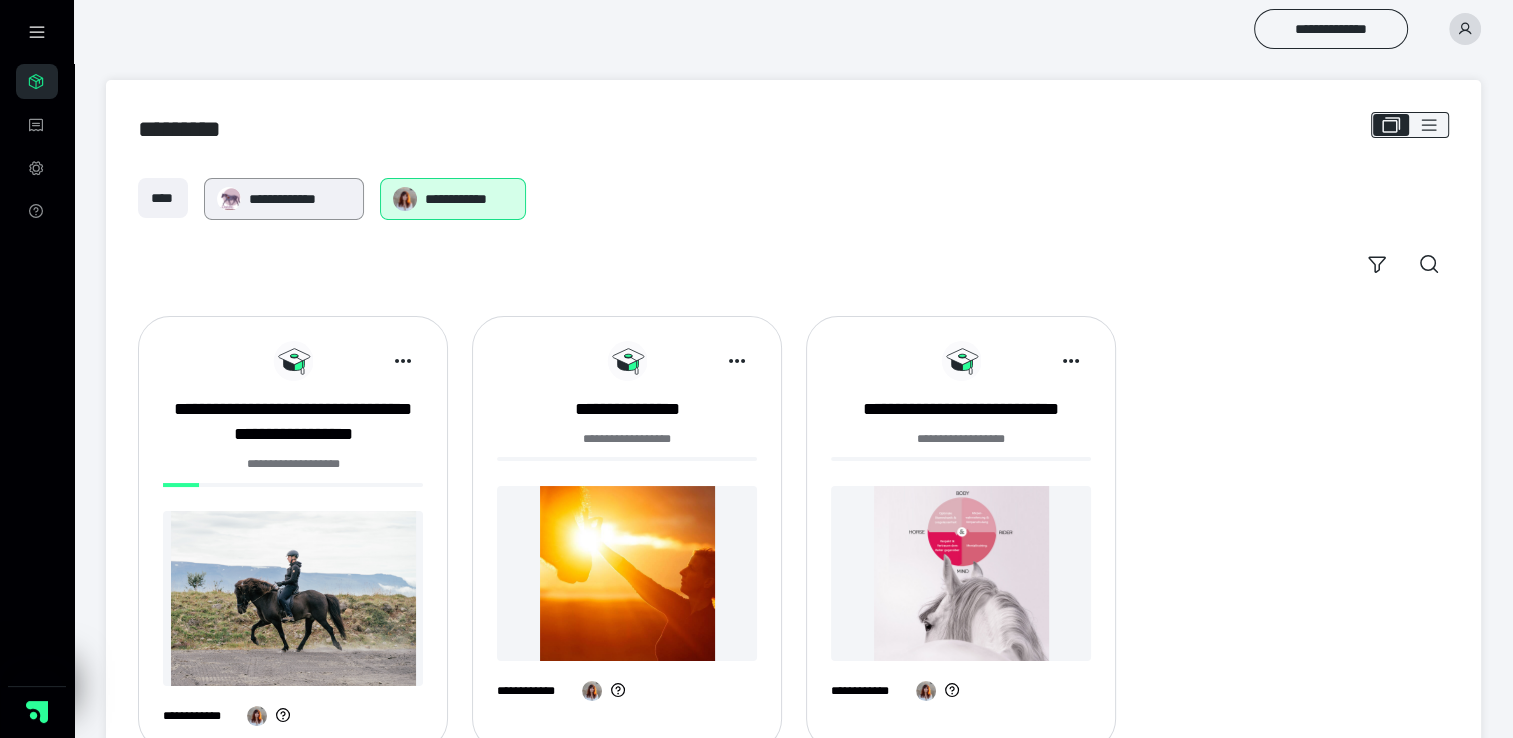 click on "**********" at bounding box center (300, 199) 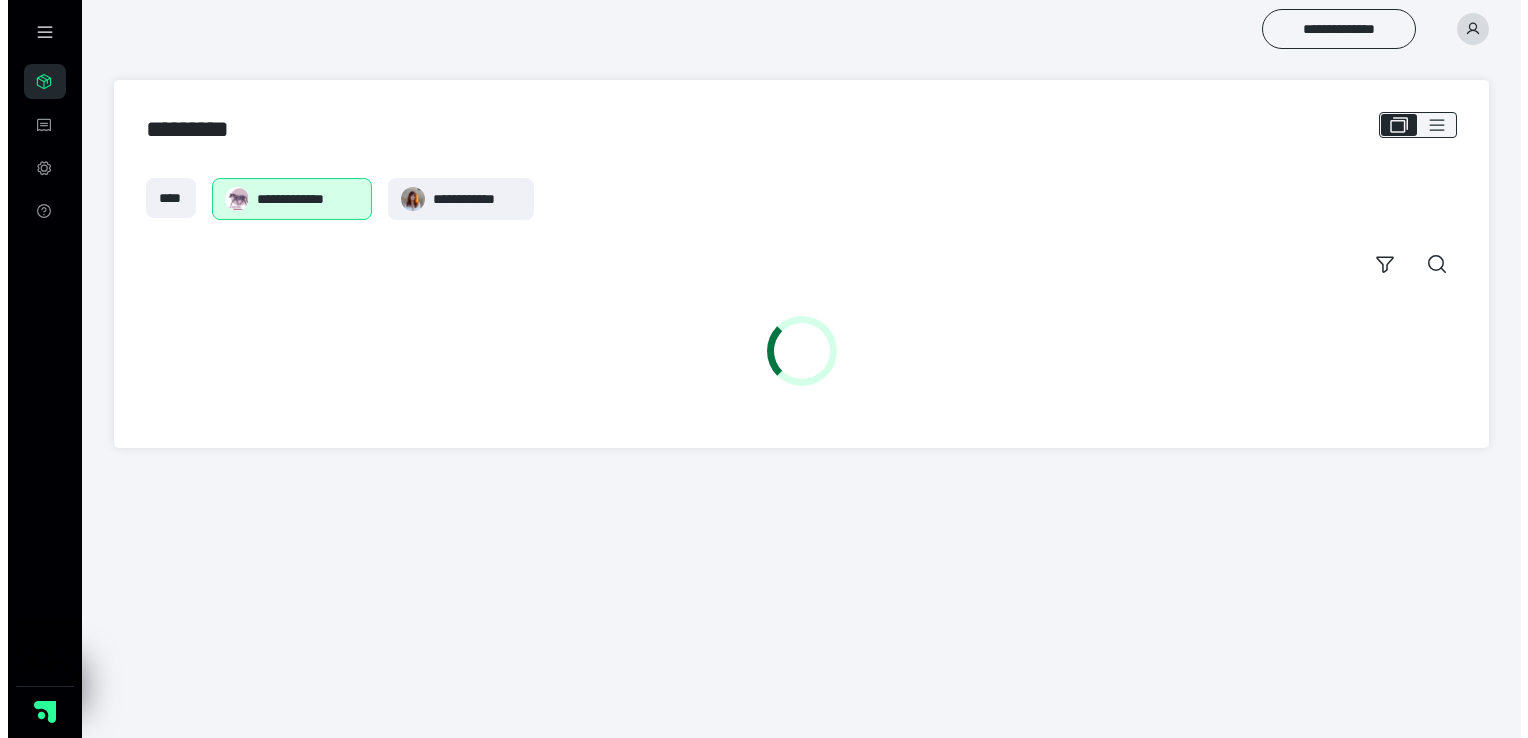 scroll, scrollTop: 0, scrollLeft: 0, axis: both 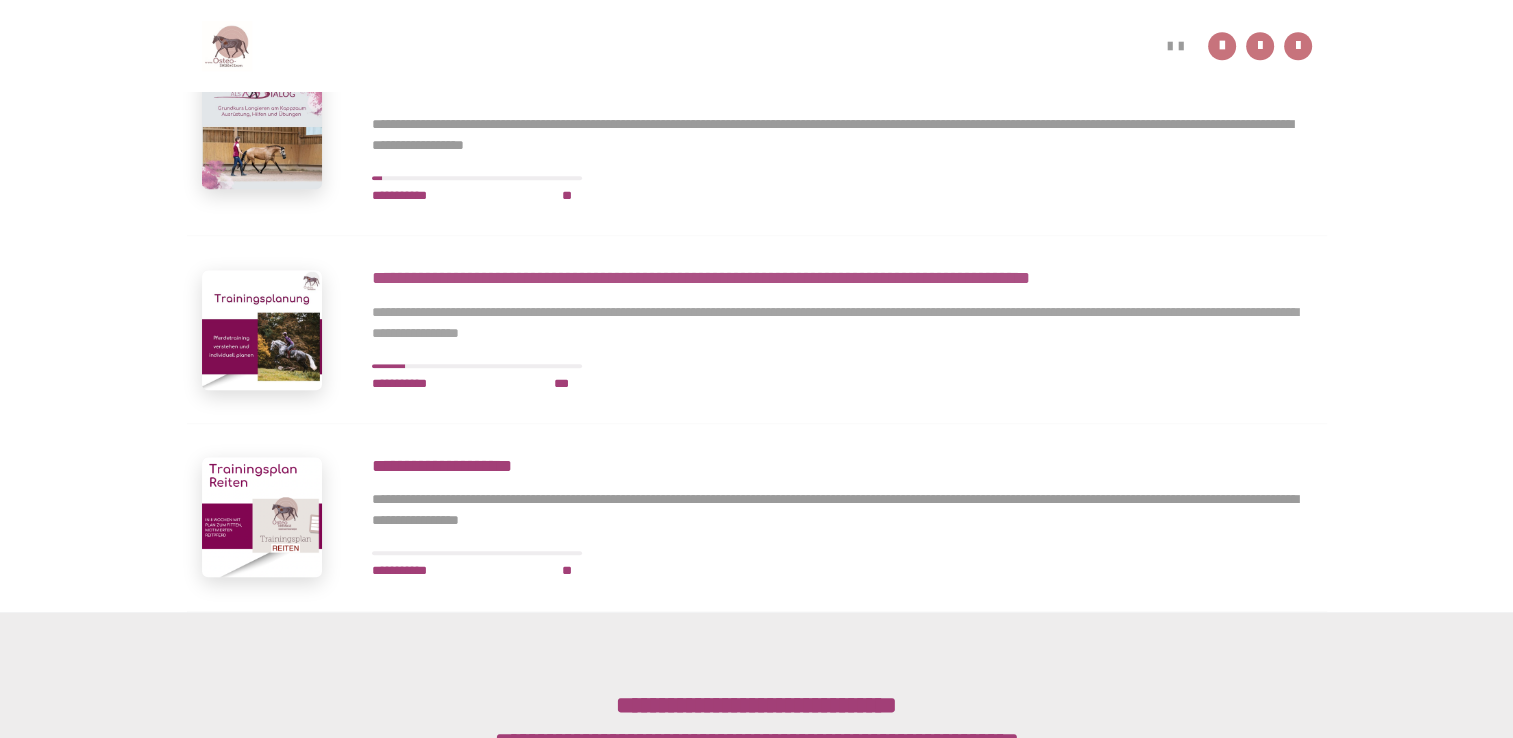 click on "**********" at bounding box center (842, 278) 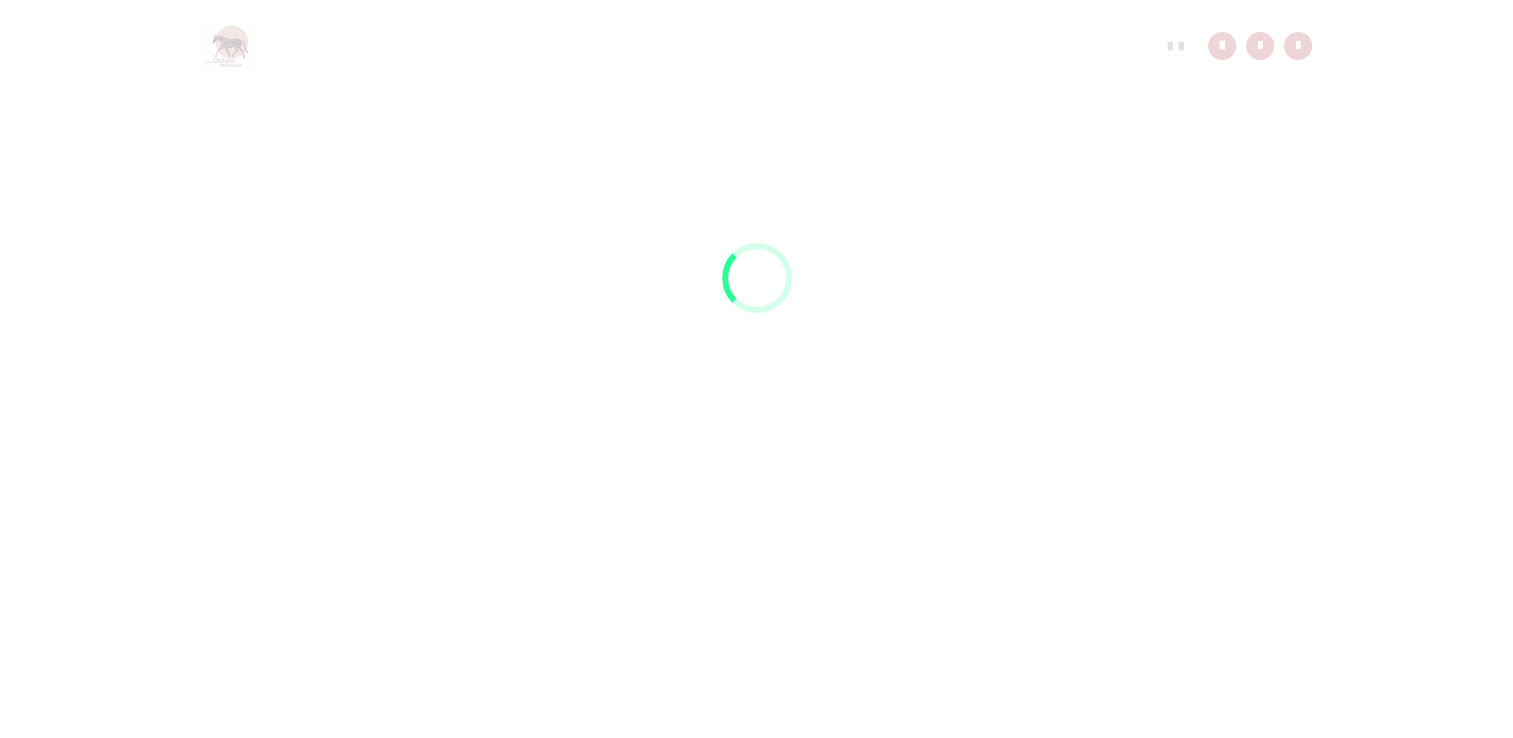 scroll, scrollTop: 91, scrollLeft: 0, axis: vertical 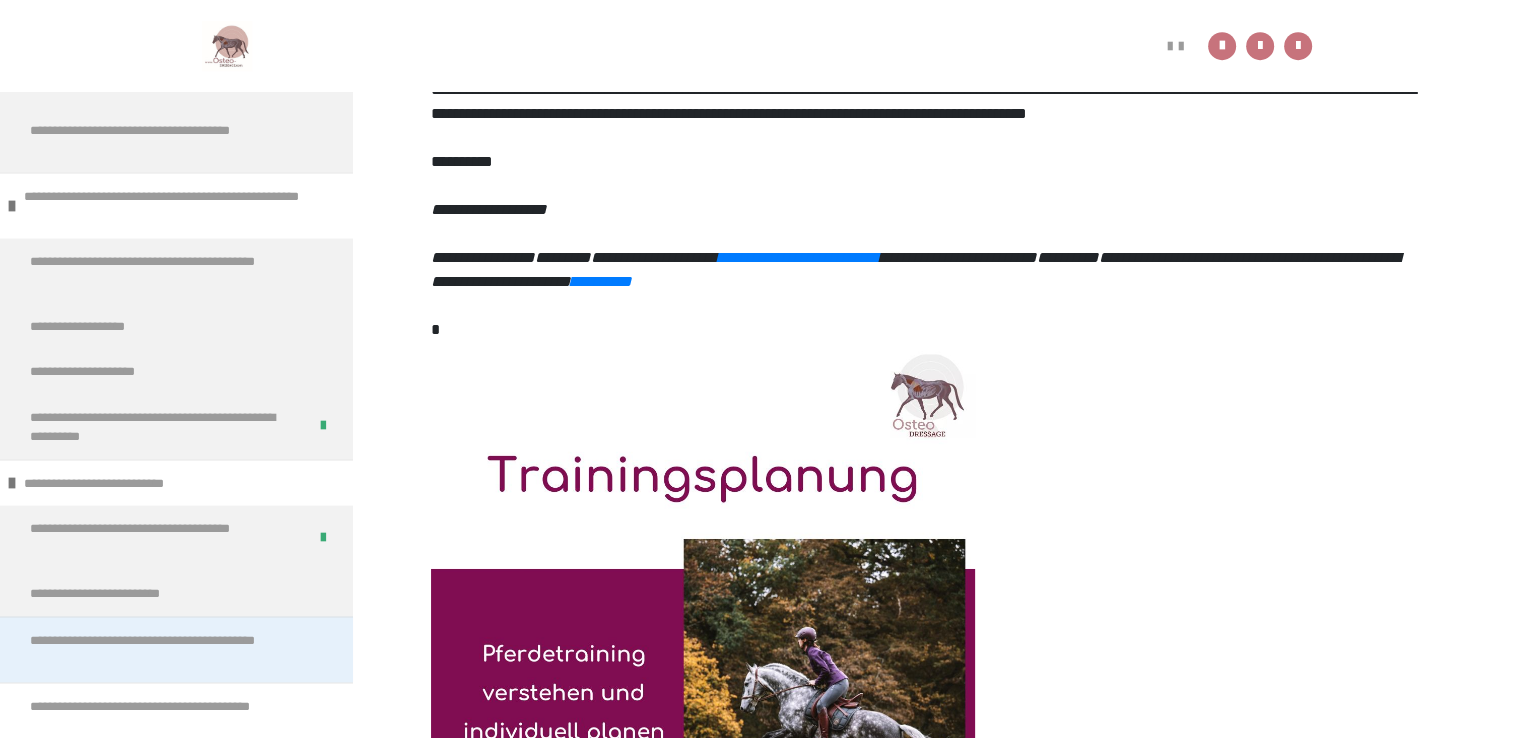 click on "**********" at bounding box center [161, 649] 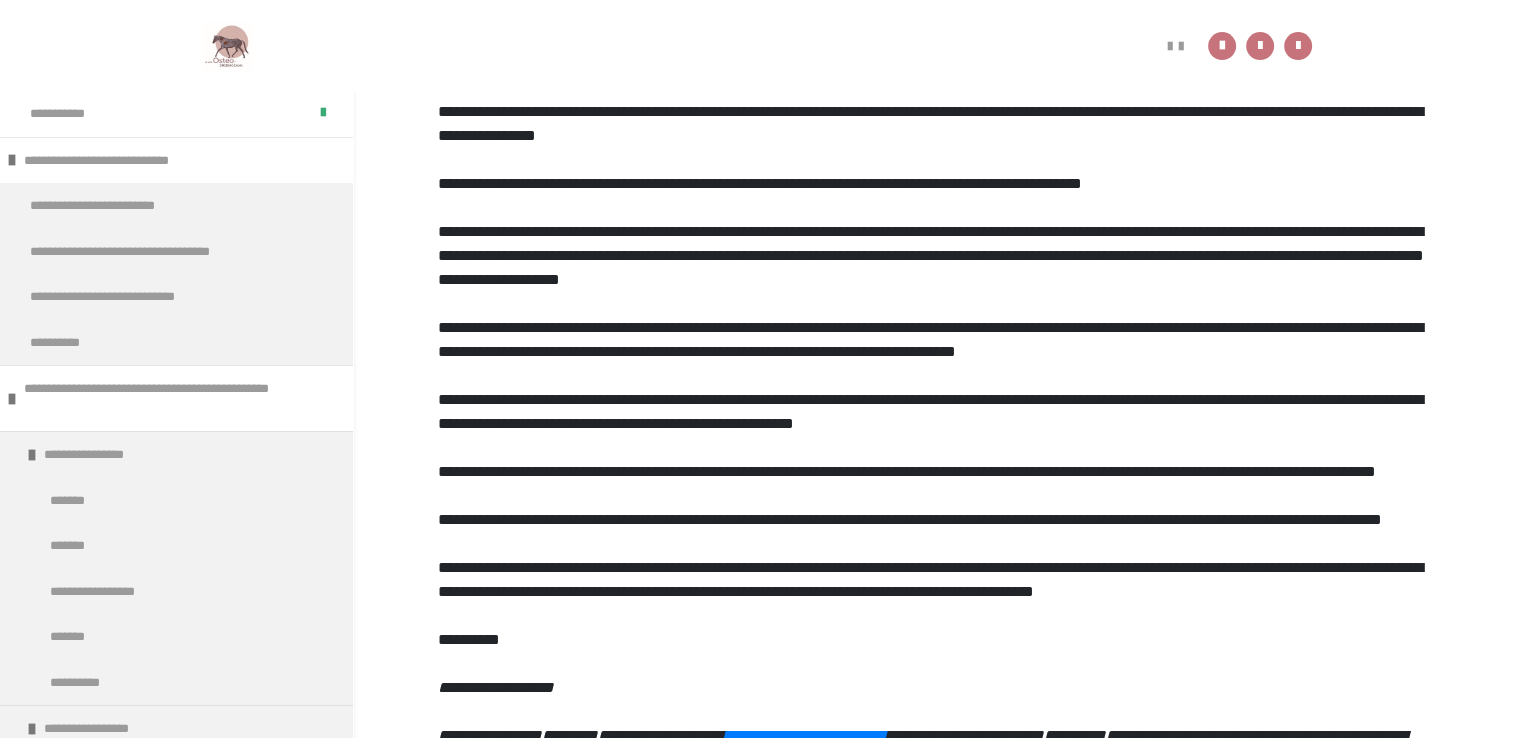 scroll, scrollTop: 0, scrollLeft: 0, axis: both 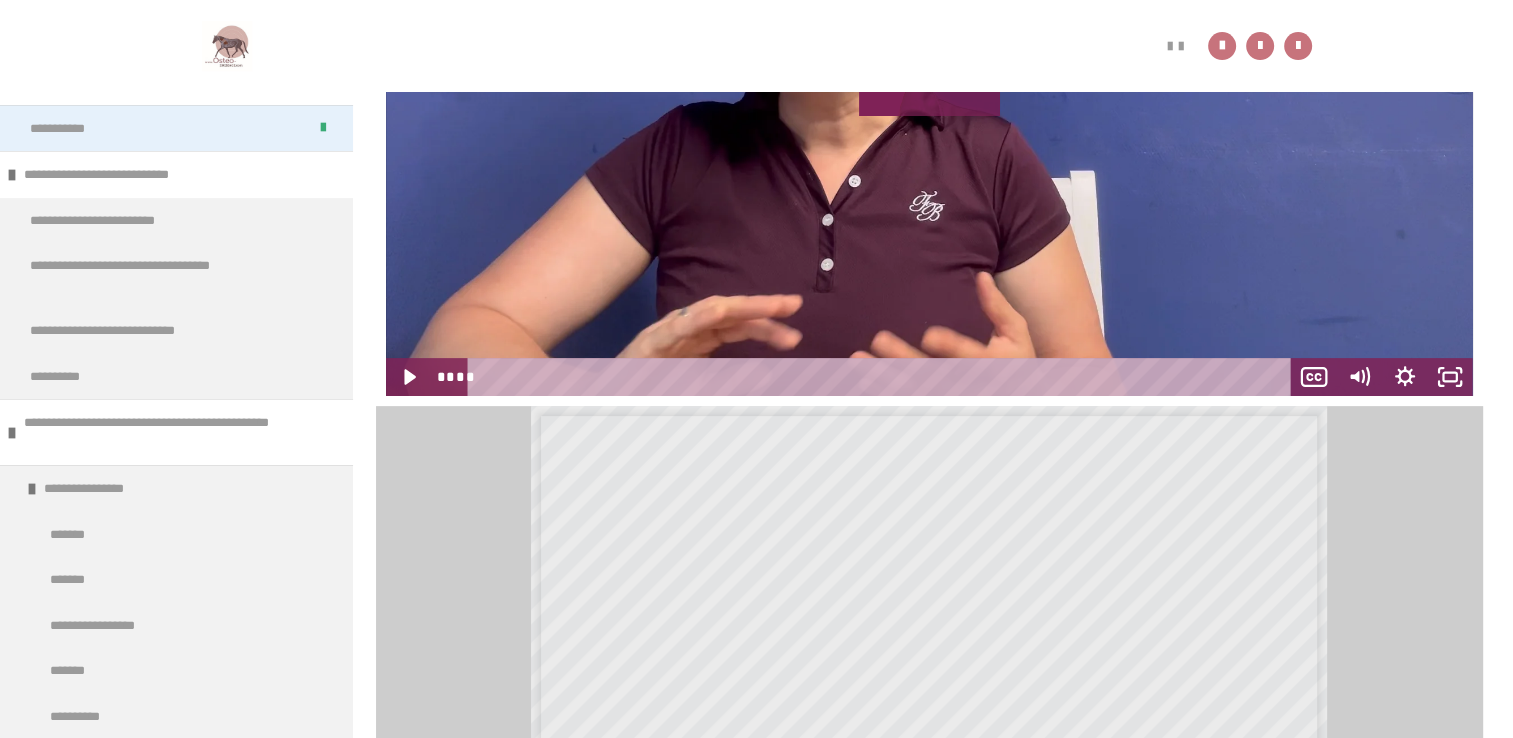 click on "**********" at bounding box center (176, 128) 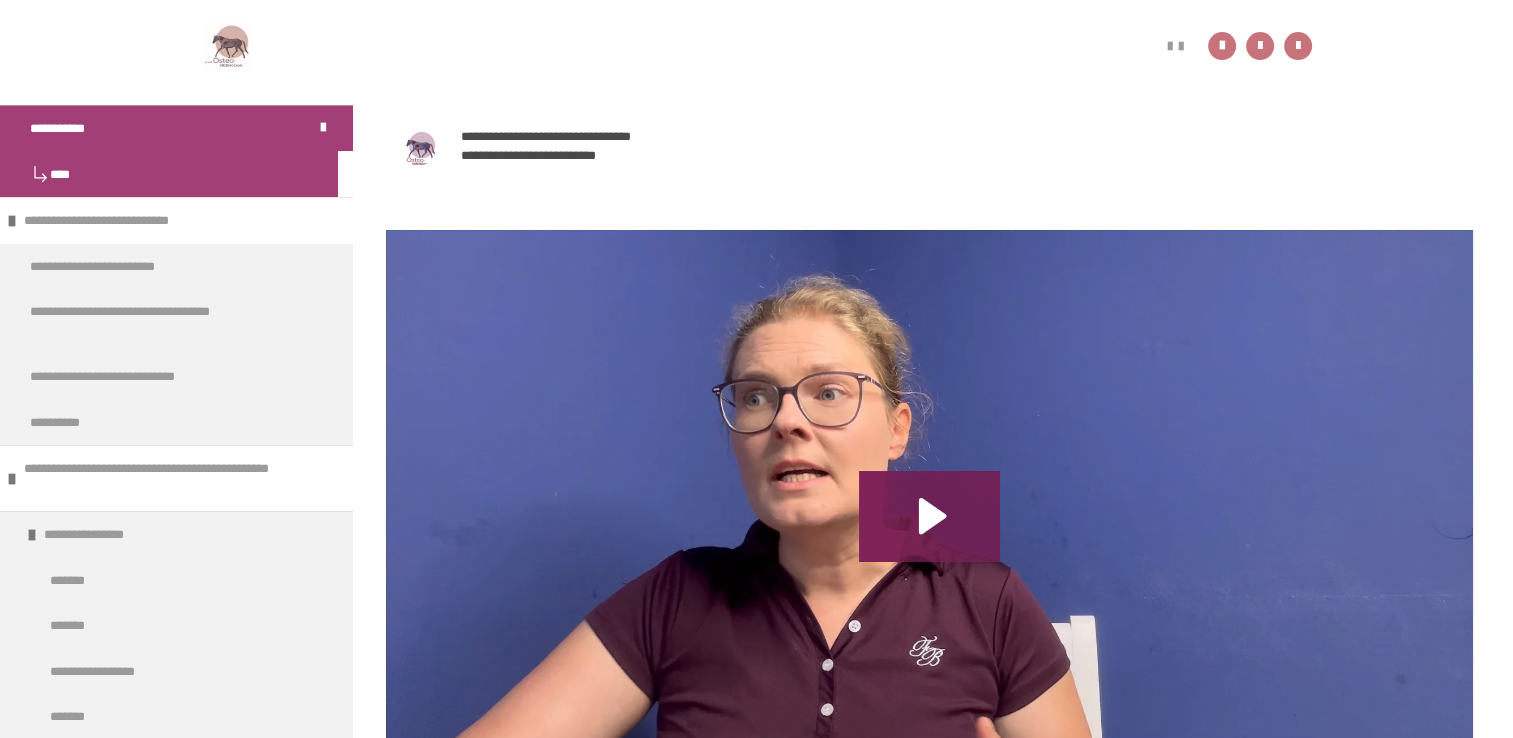 scroll, scrollTop: 549, scrollLeft: 0, axis: vertical 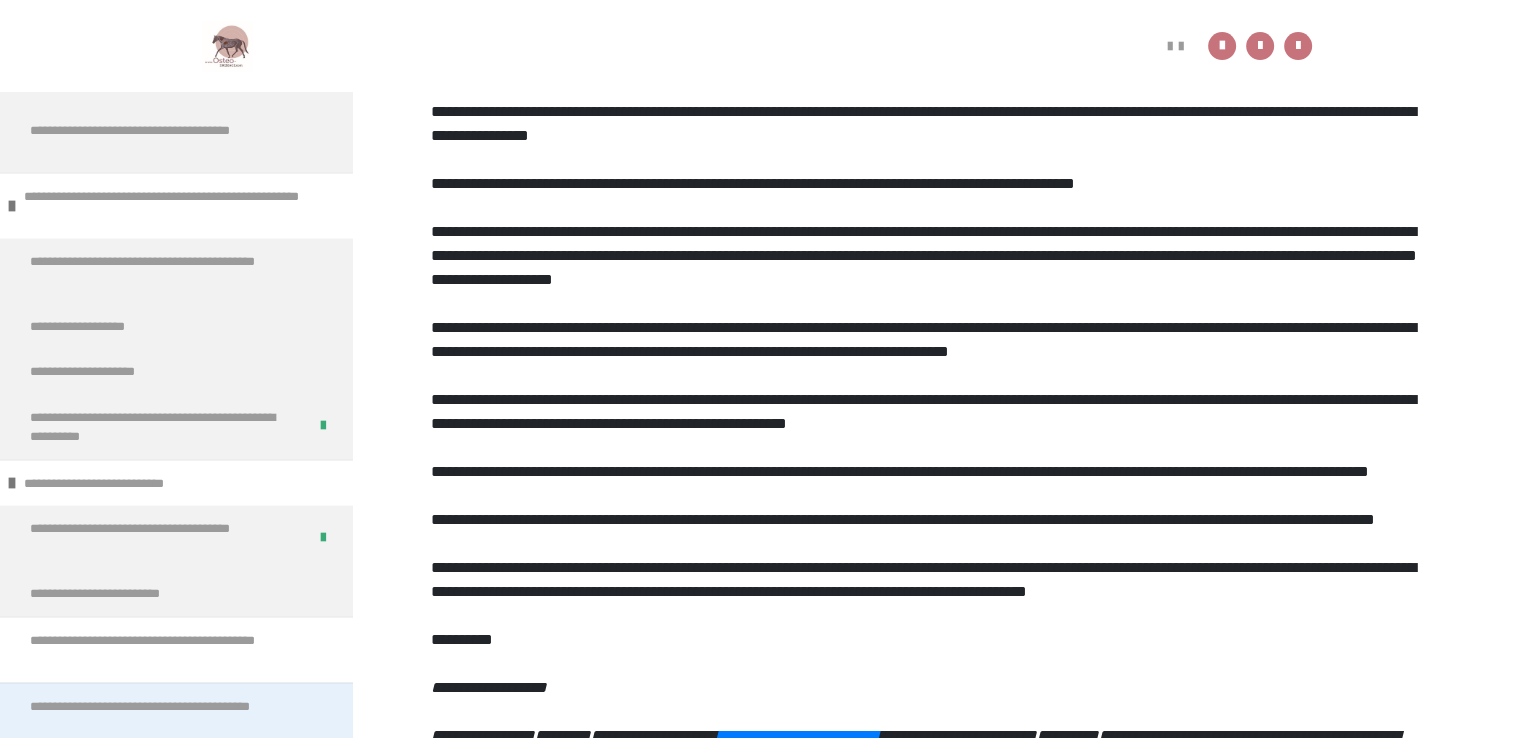 click on "**********" at bounding box center (161, 715) 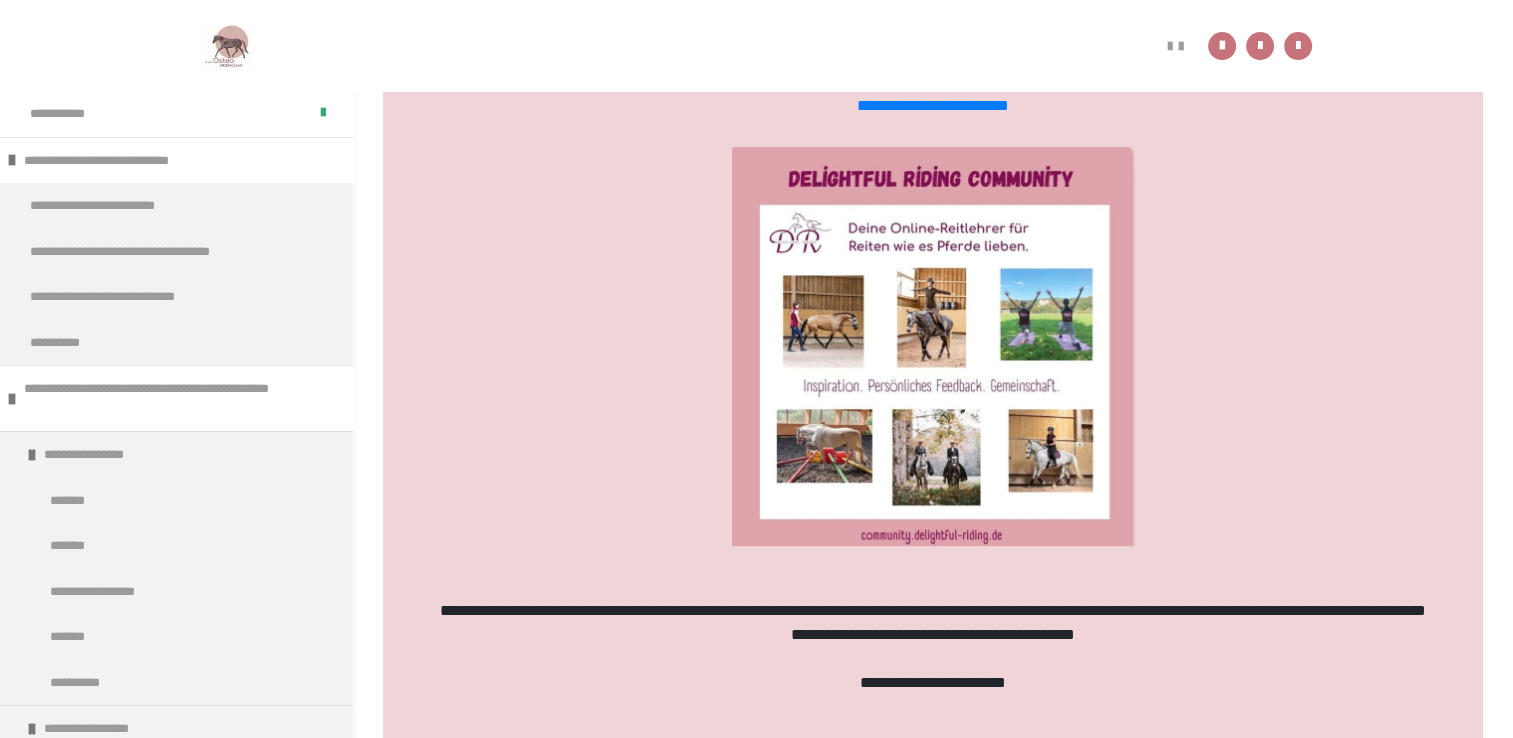 scroll, scrollTop: 0, scrollLeft: 0, axis: both 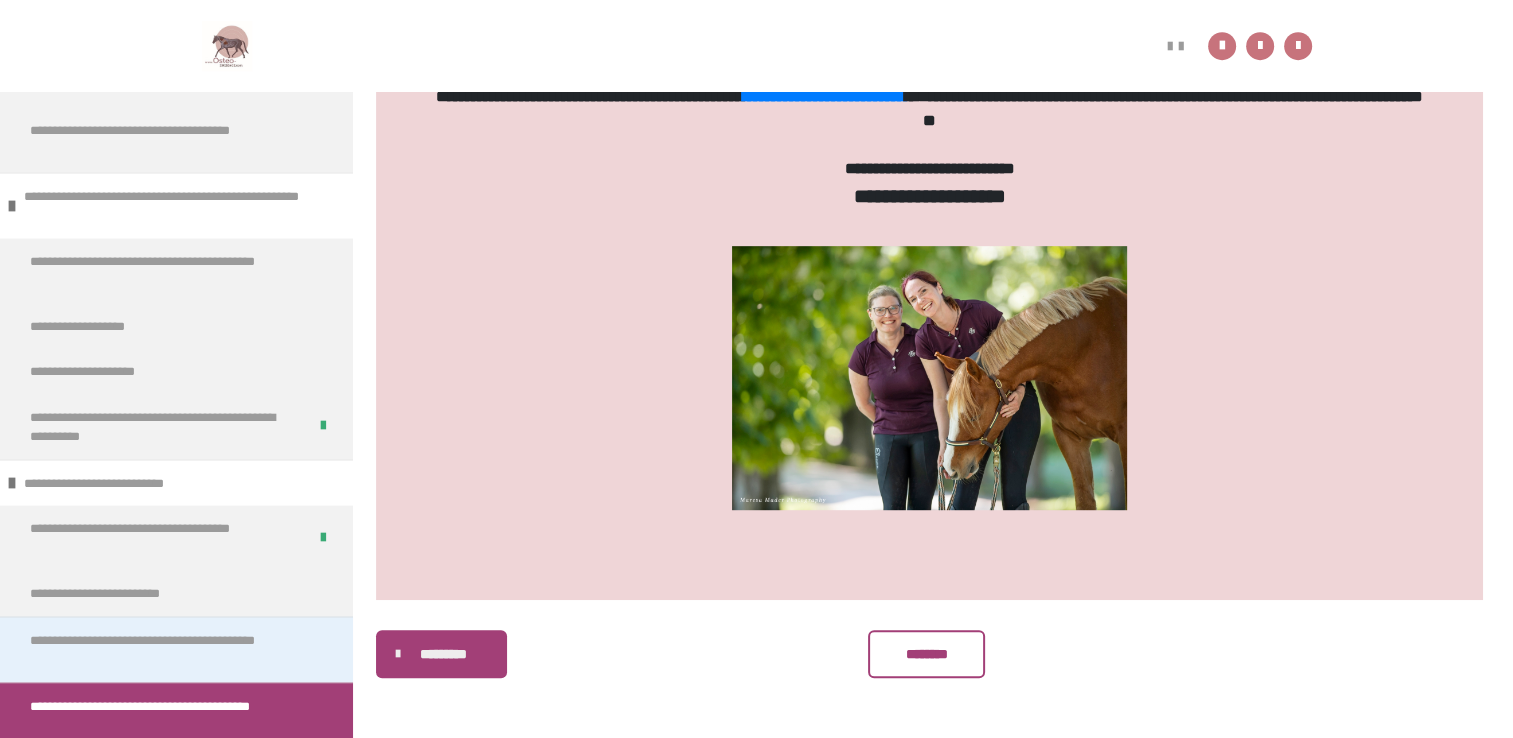 click on "**********" at bounding box center [161, 649] 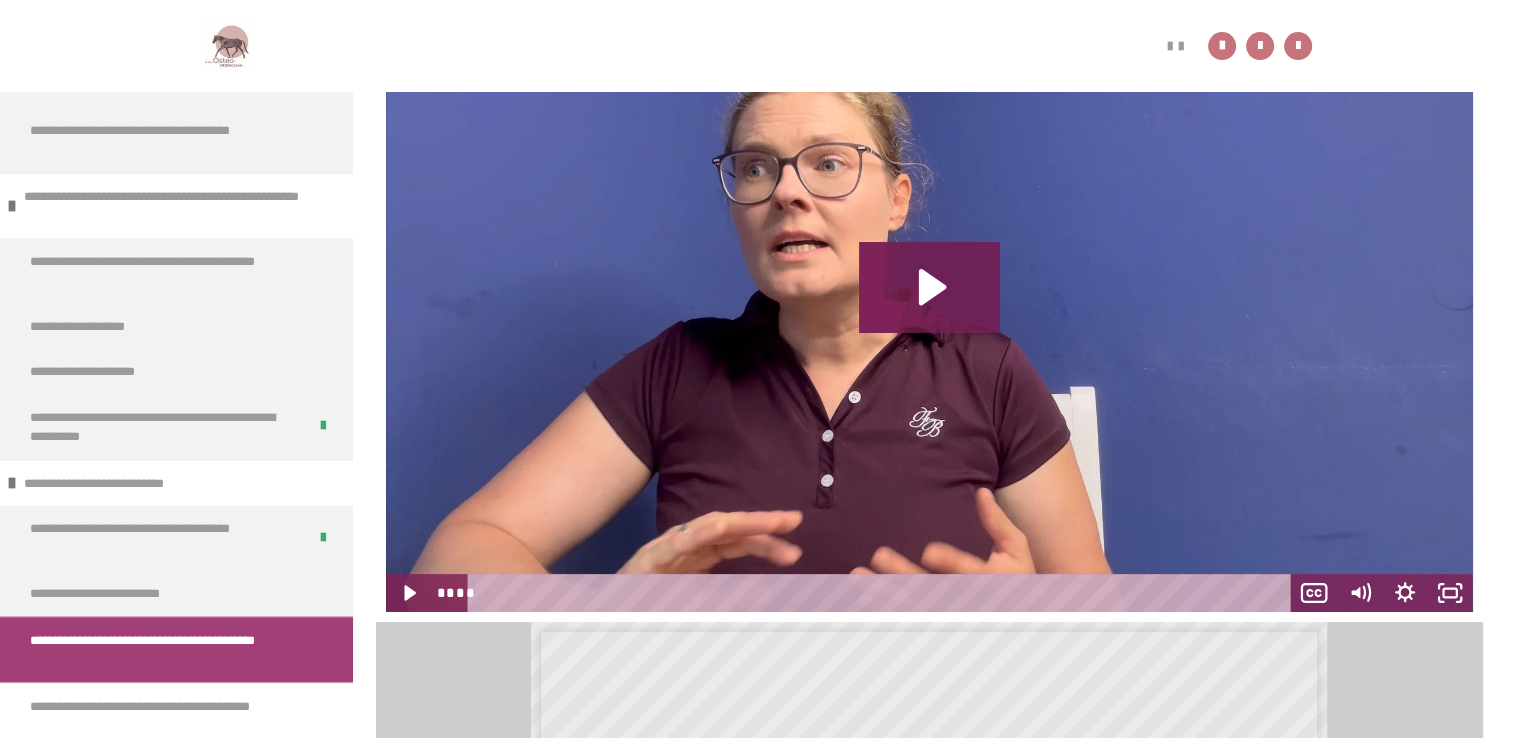 scroll, scrollTop: 841, scrollLeft: 0, axis: vertical 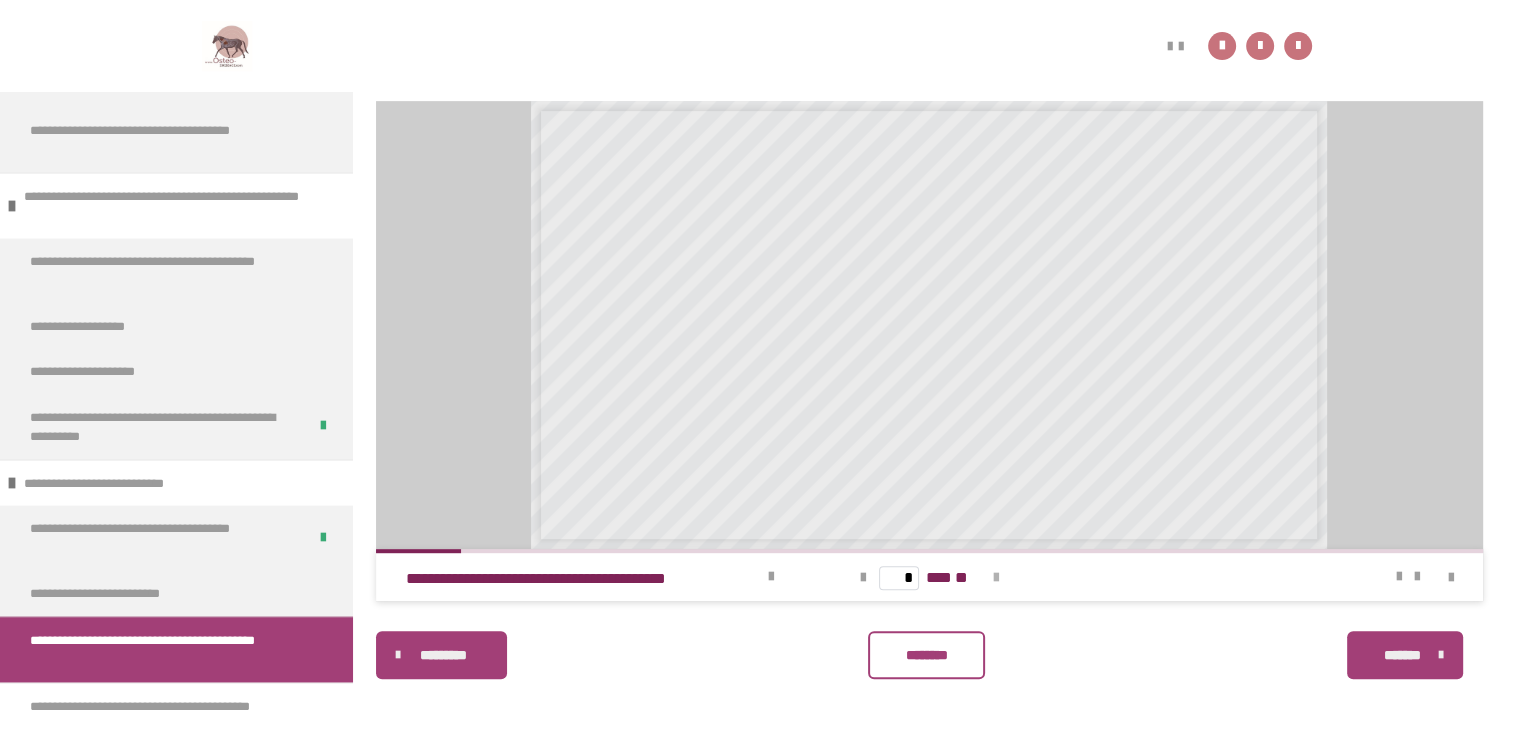 click at bounding box center (996, 578) 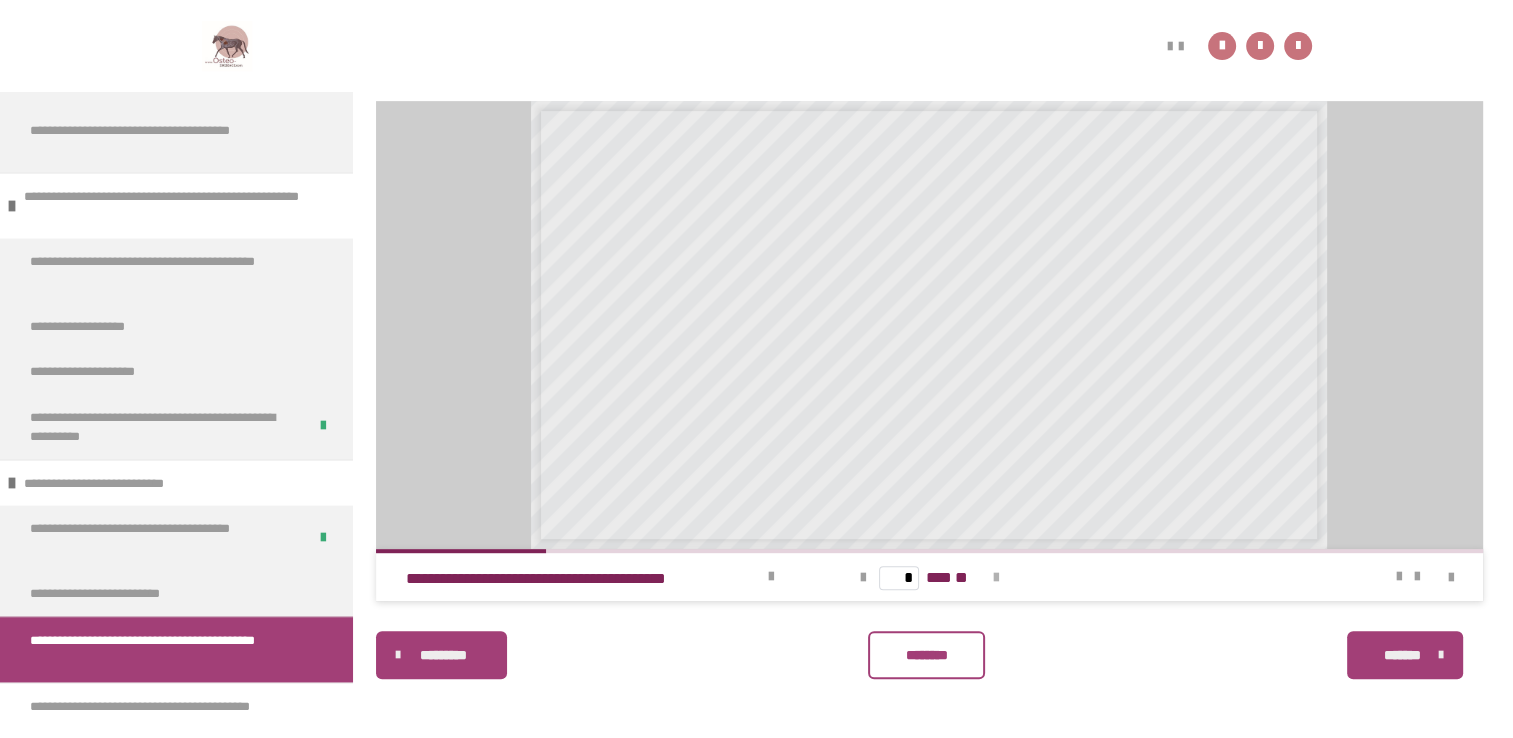 click at bounding box center [996, 578] 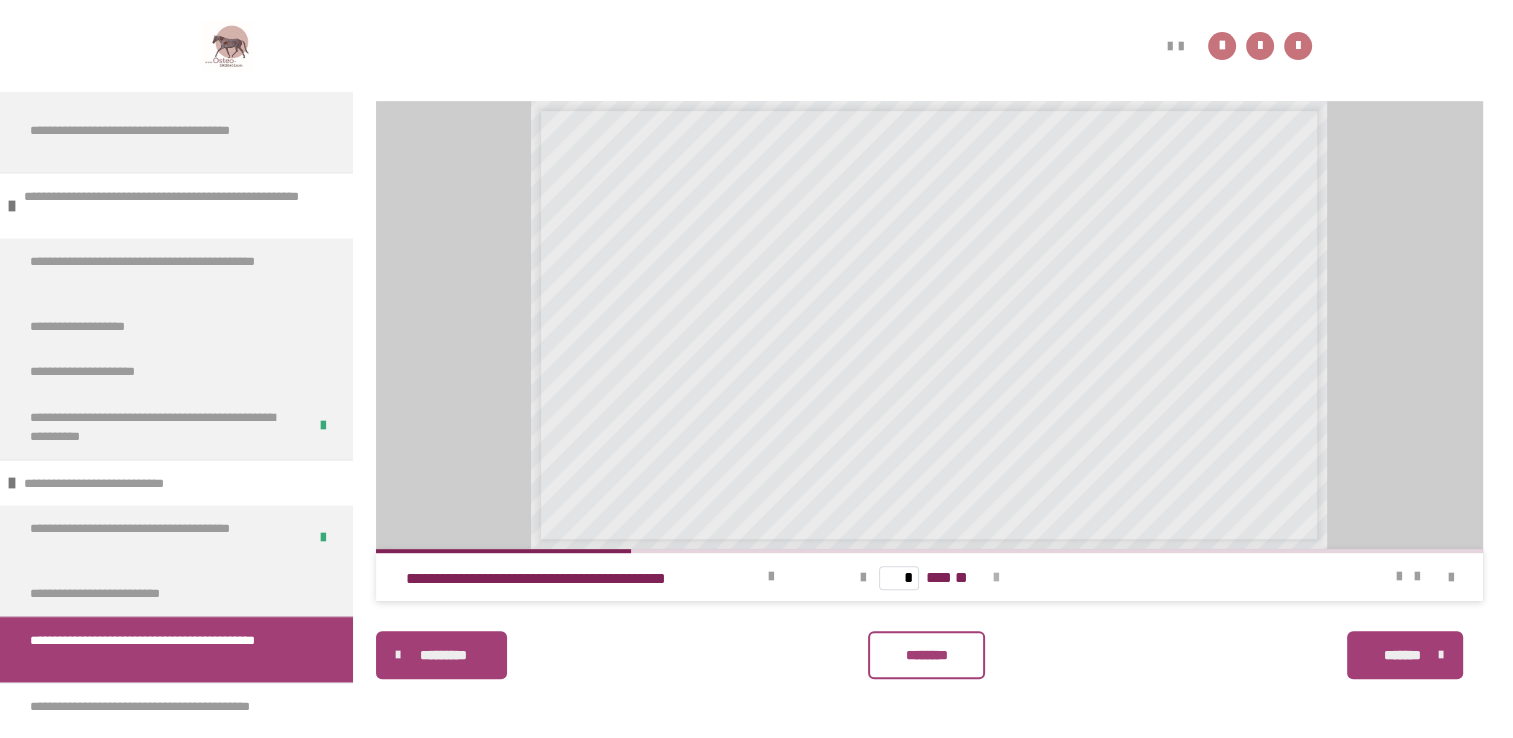 click at bounding box center (996, 578) 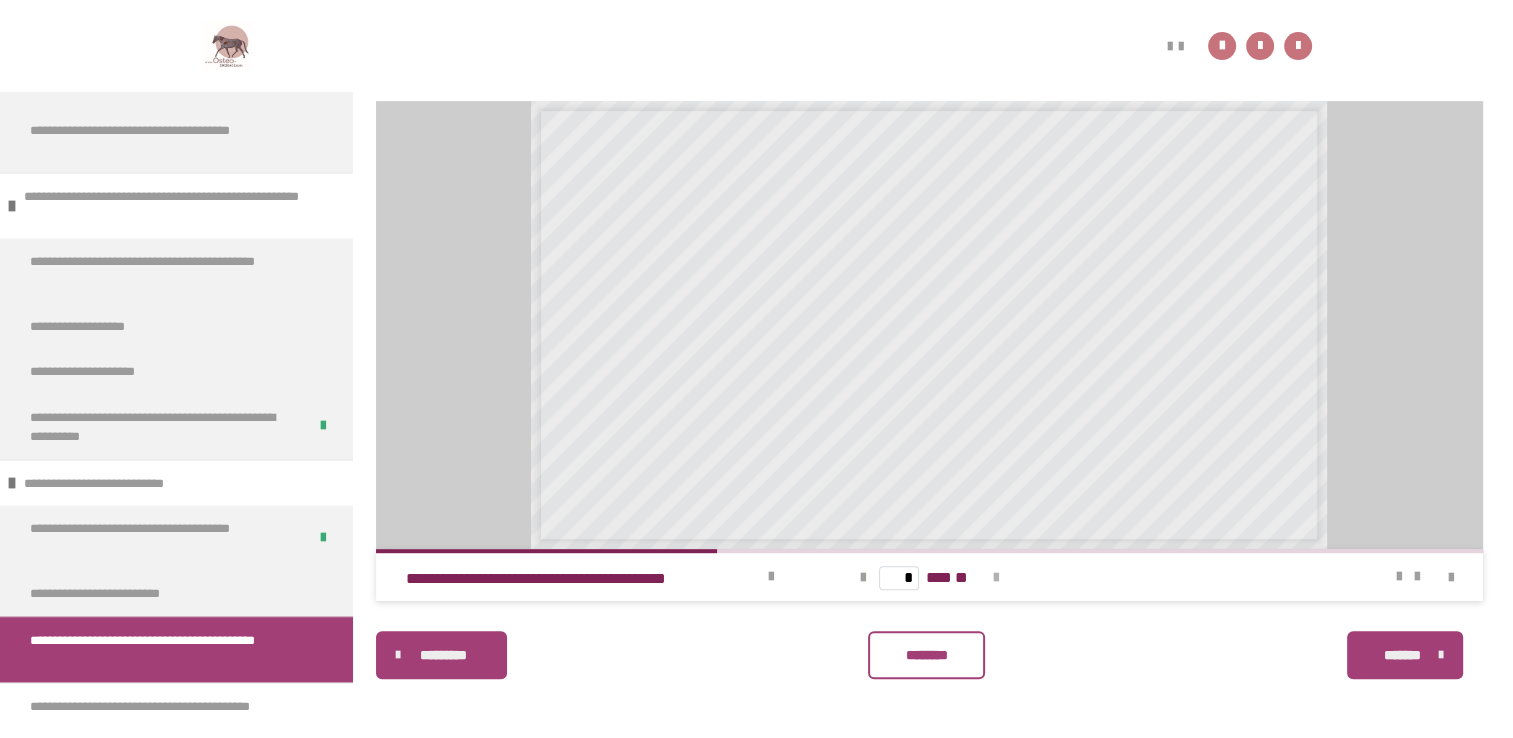click at bounding box center (996, 578) 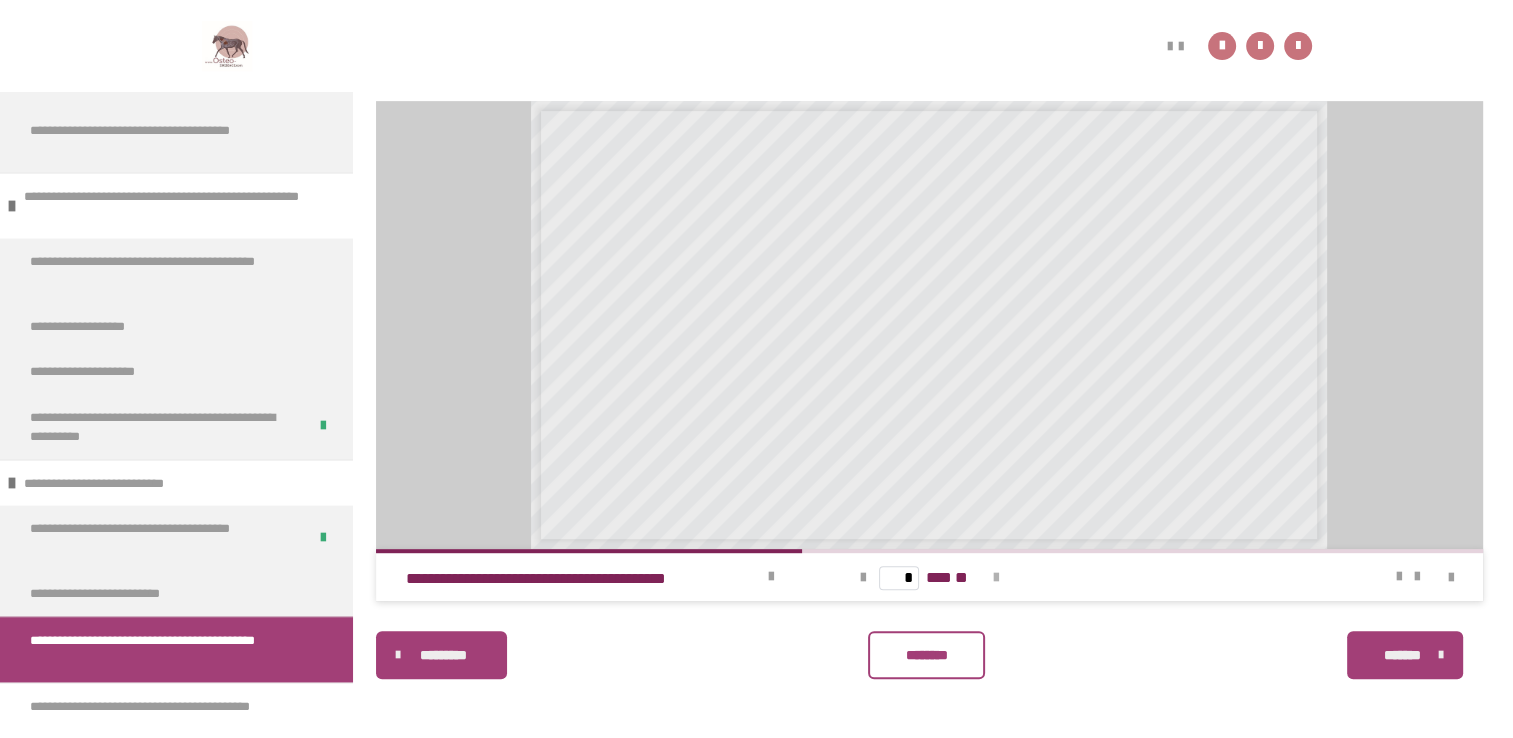 click at bounding box center [996, 578] 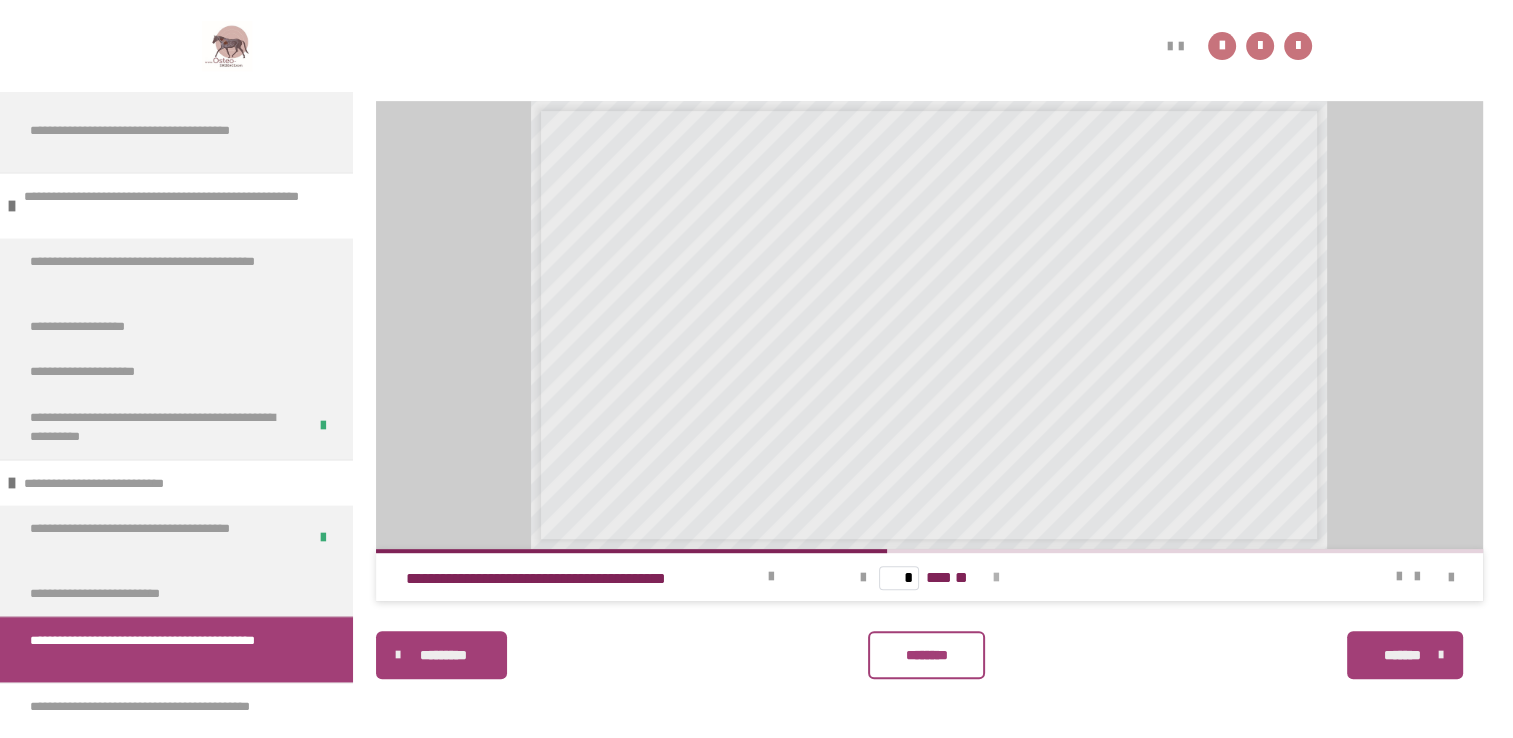 click at bounding box center (996, 578) 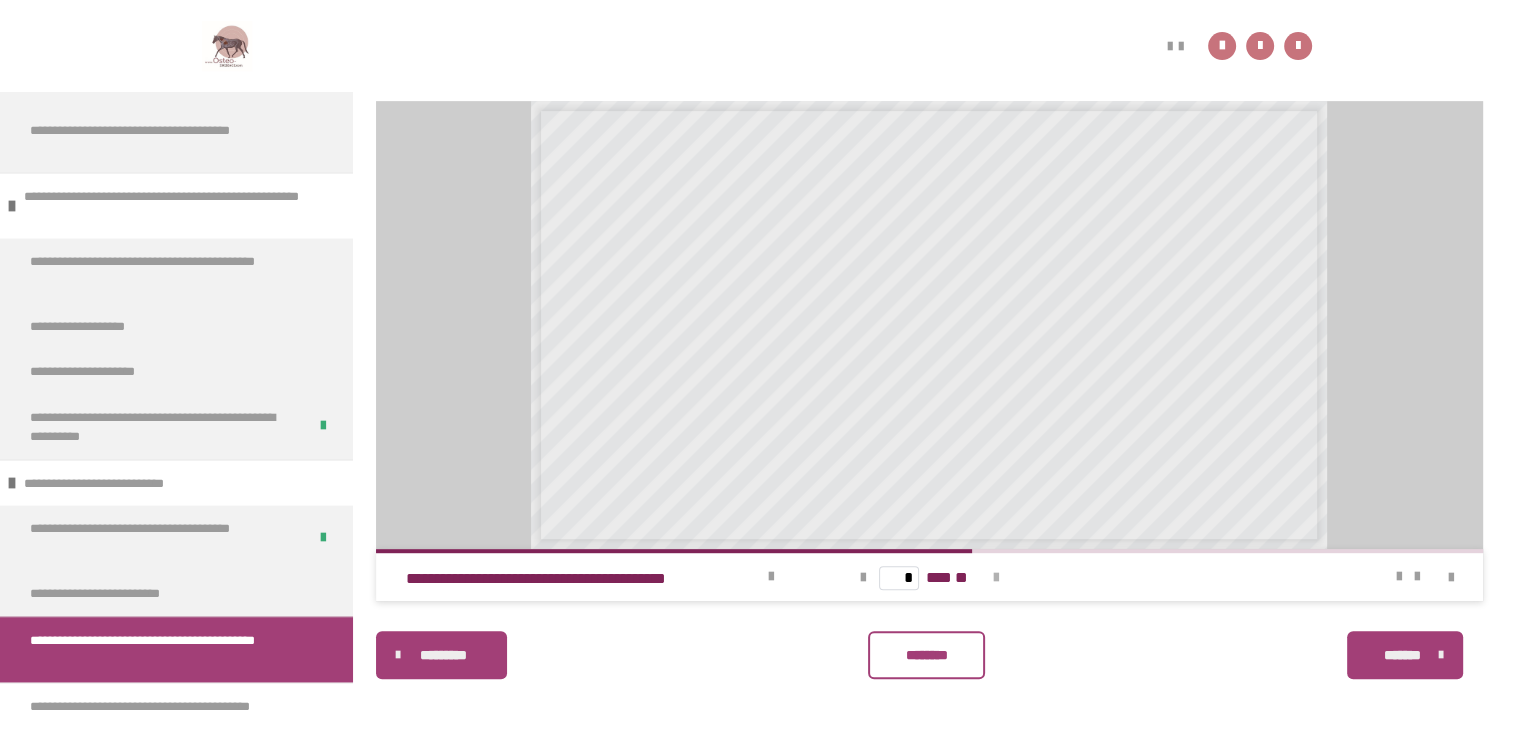 click at bounding box center [996, 578] 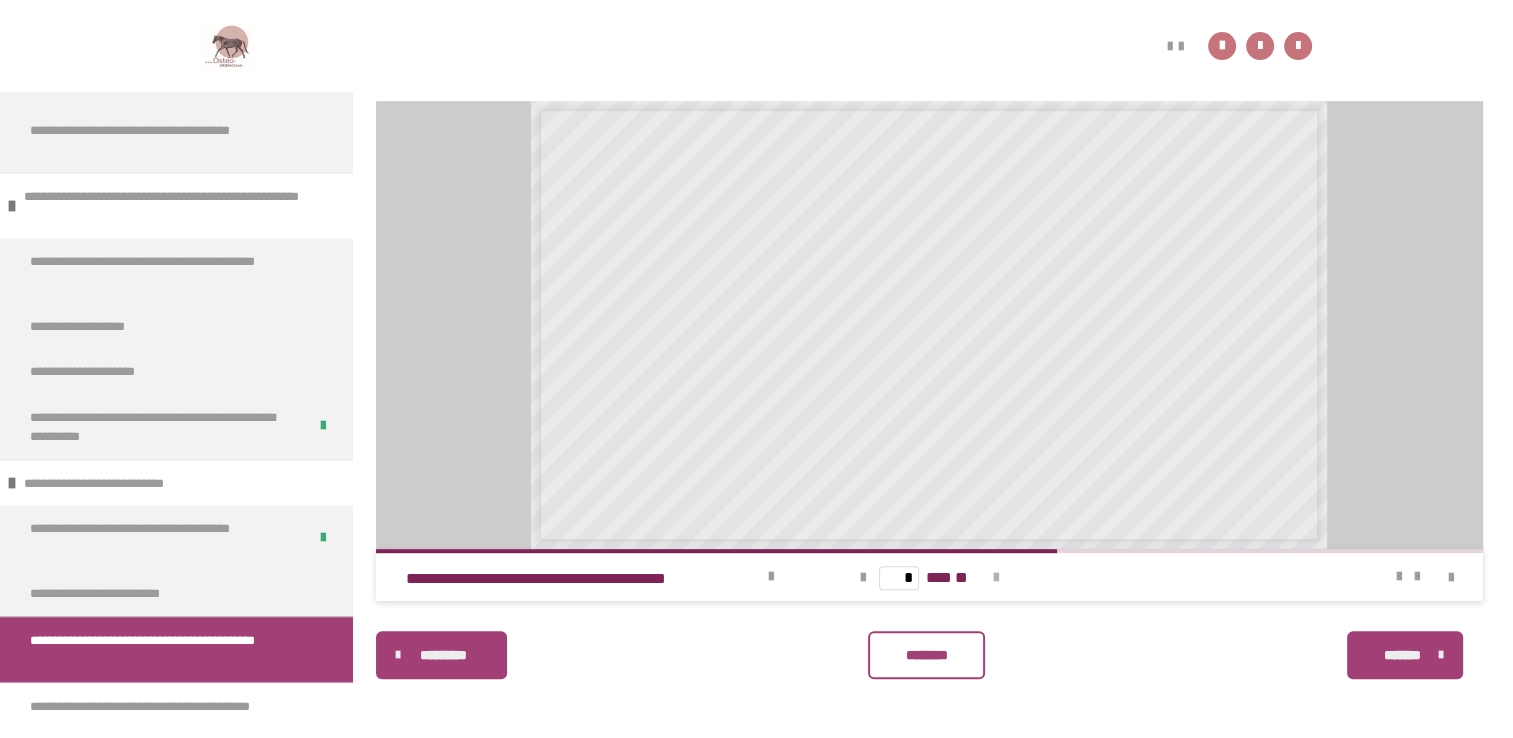 click at bounding box center [996, 578] 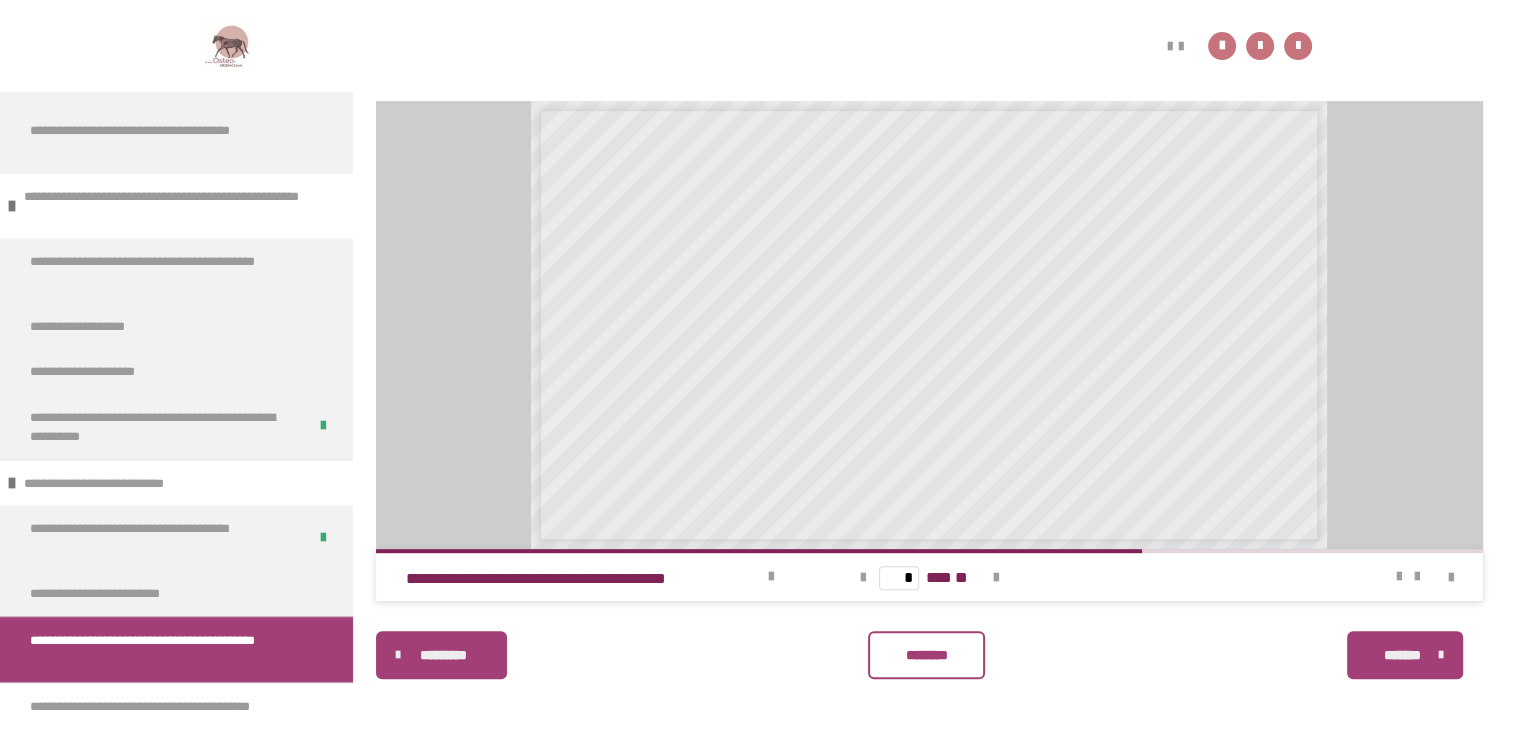 drag, startPoint x: 996, startPoint y: 578, endPoint x: 1024, endPoint y: 652, distance: 79.12016 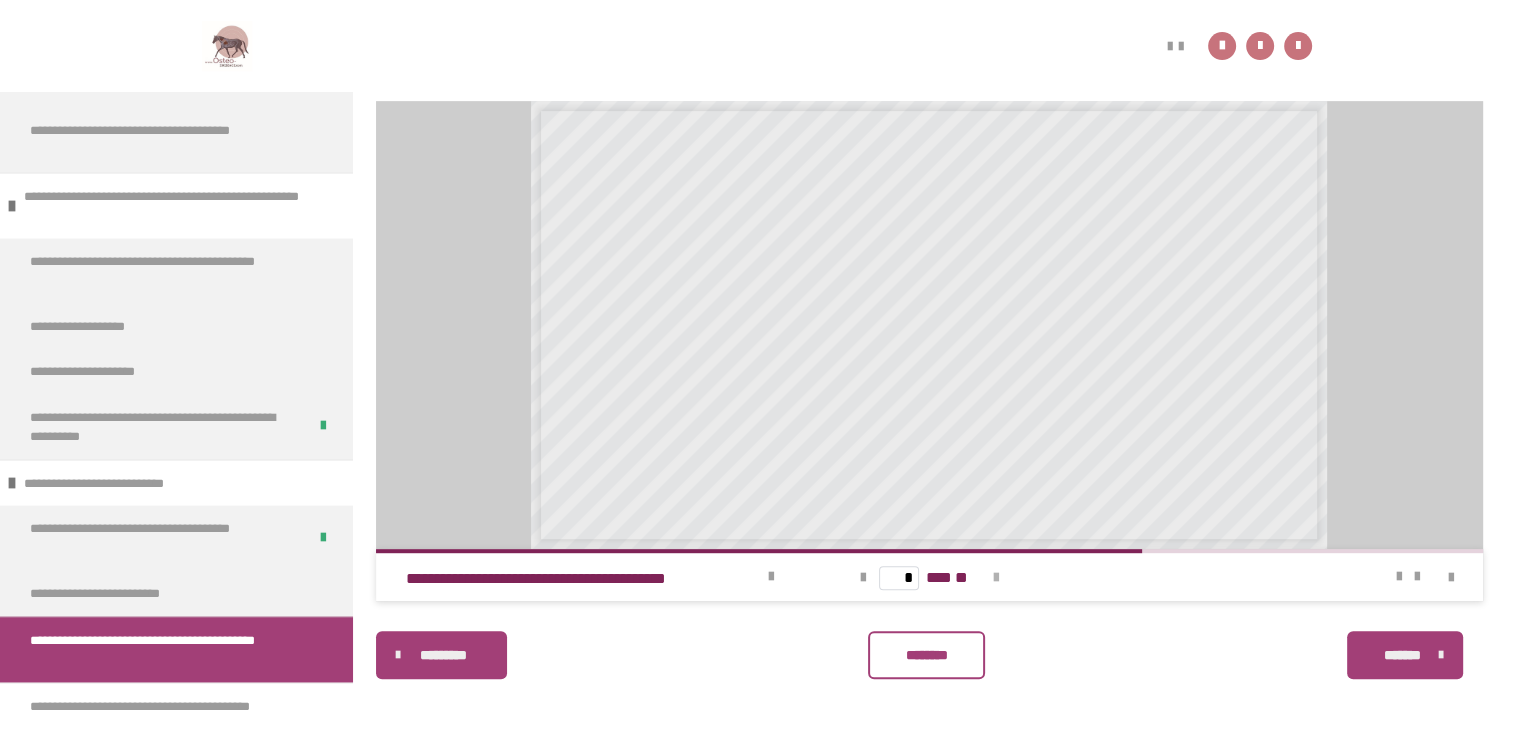 click at bounding box center (996, 578) 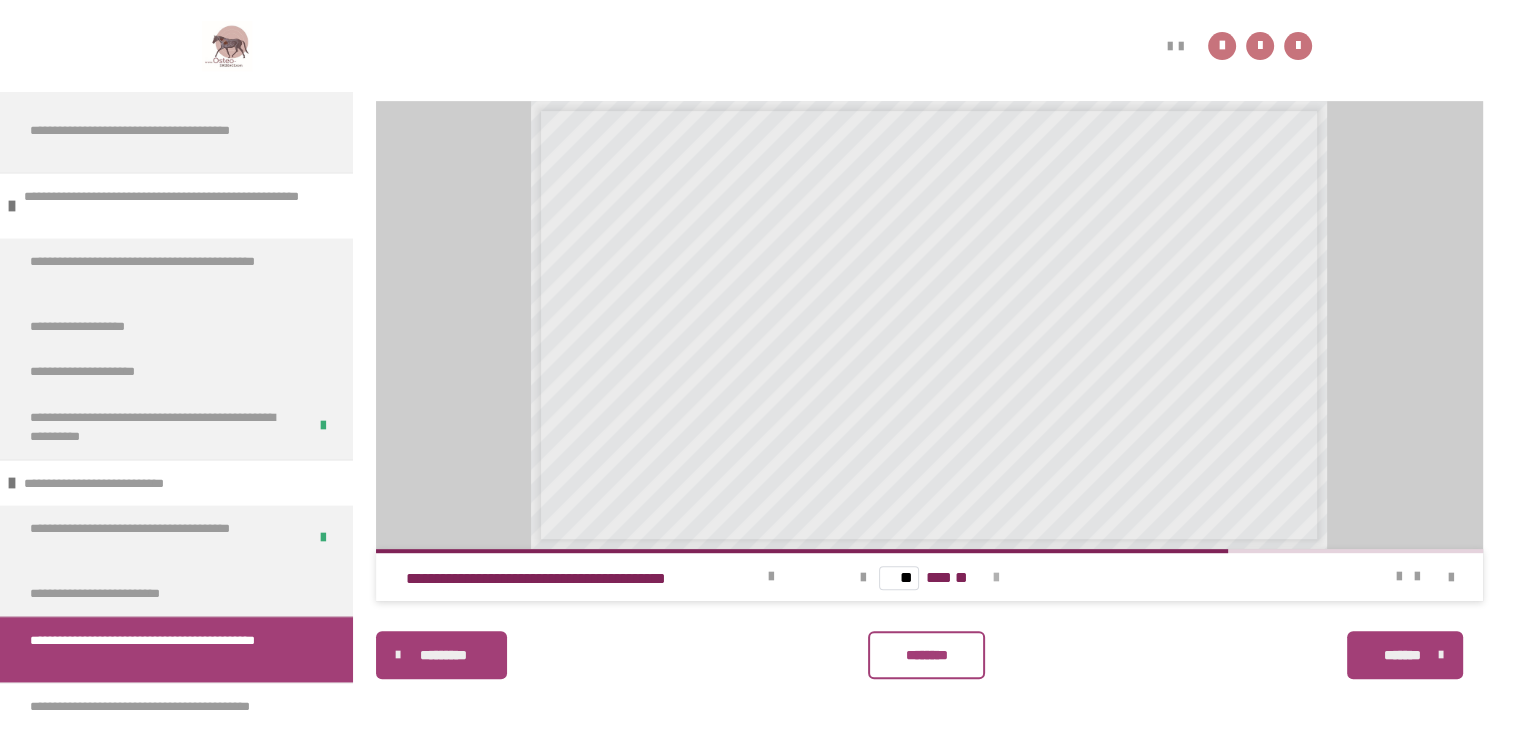 click at bounding box center (996, 578) 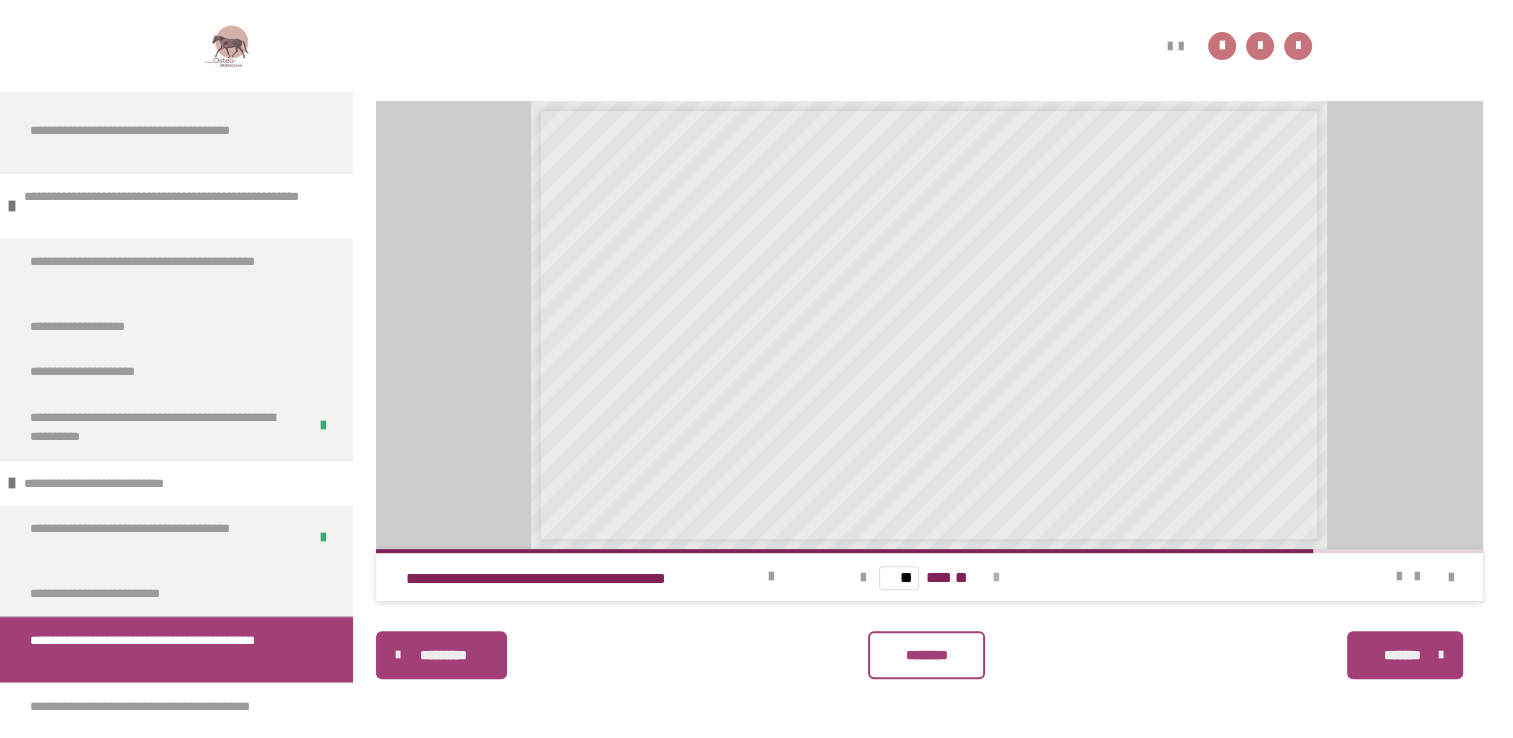 click at bounding box center [996, 578] 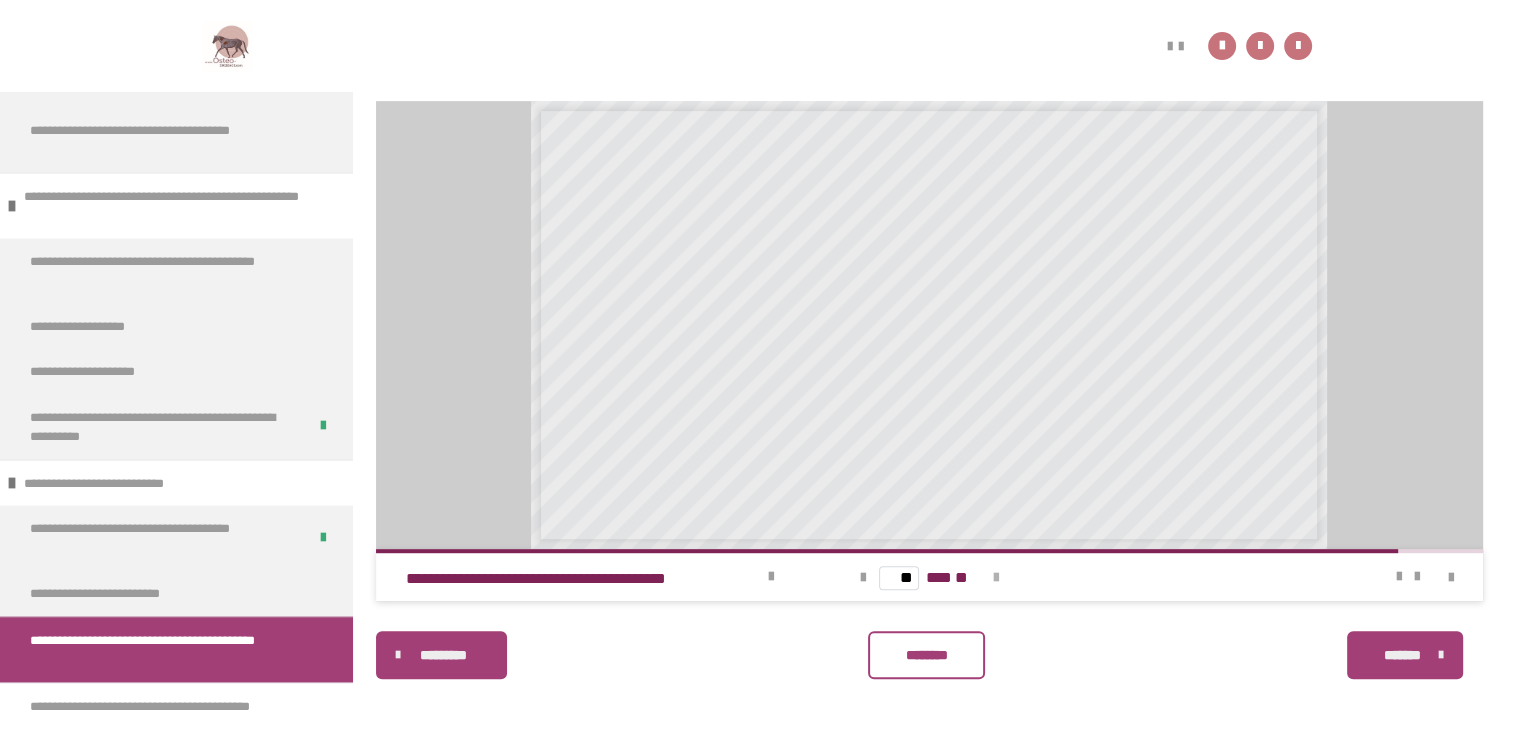 click at bounding box center (996, 578) 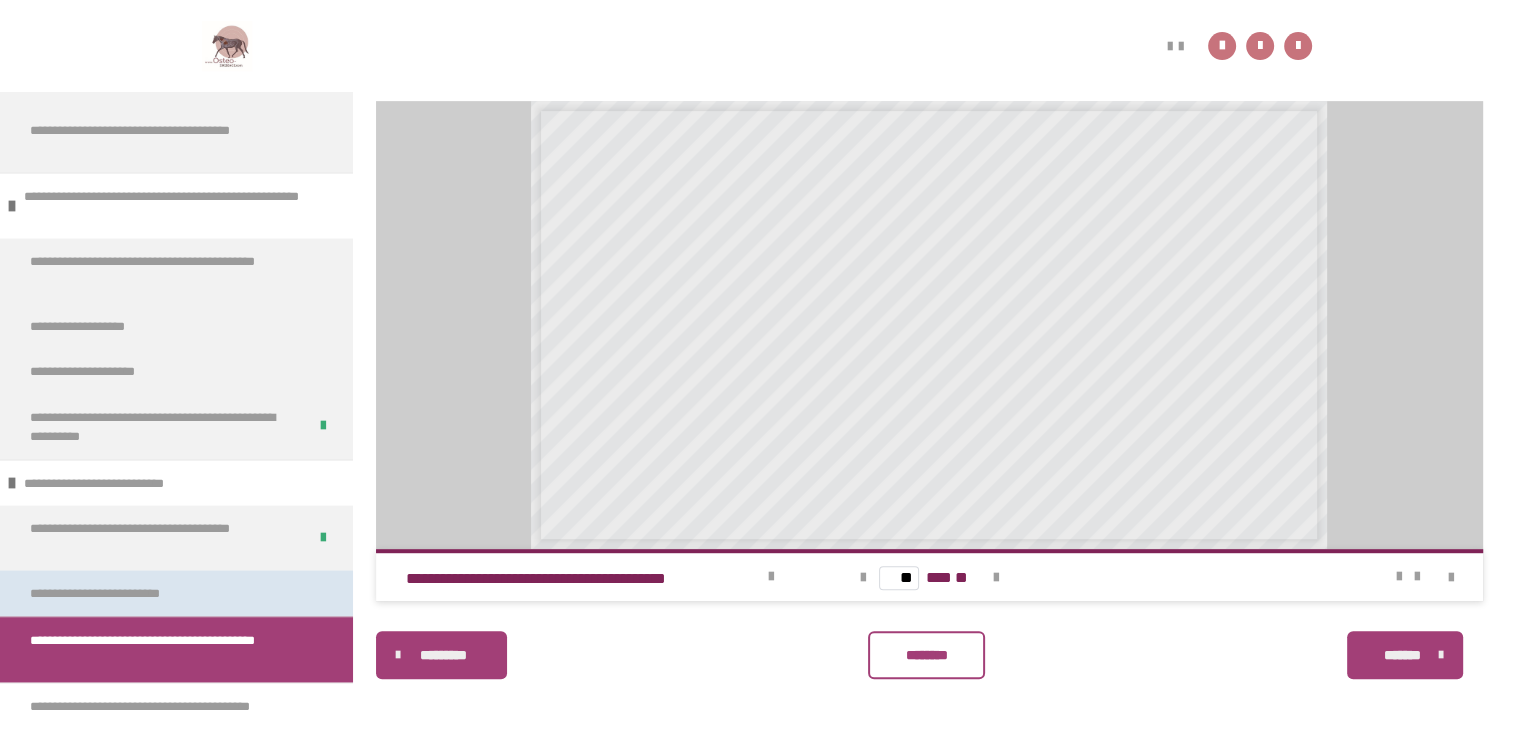 click on "**********" at bounding box center (120, 593) 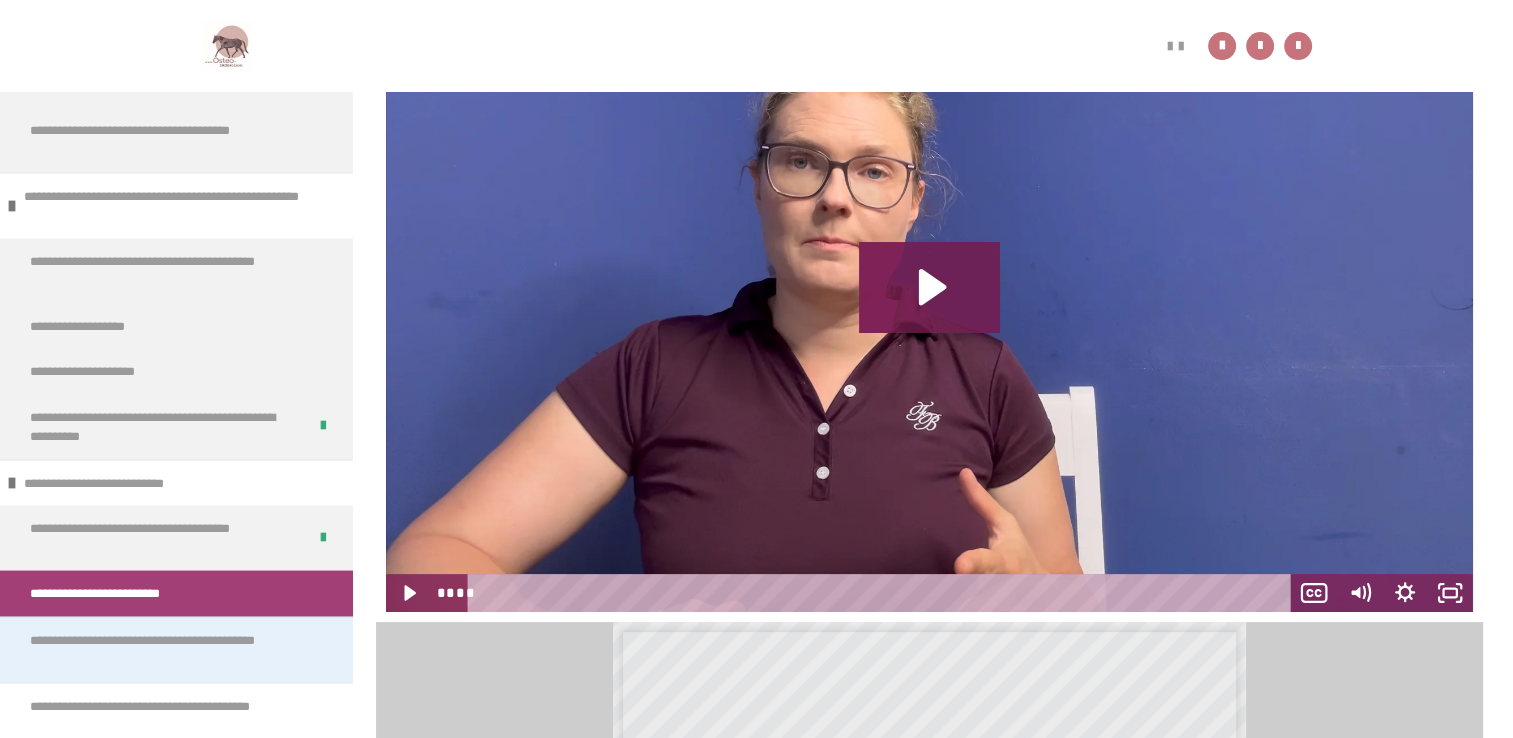 click on "**********" at bounding box center (161, 649) 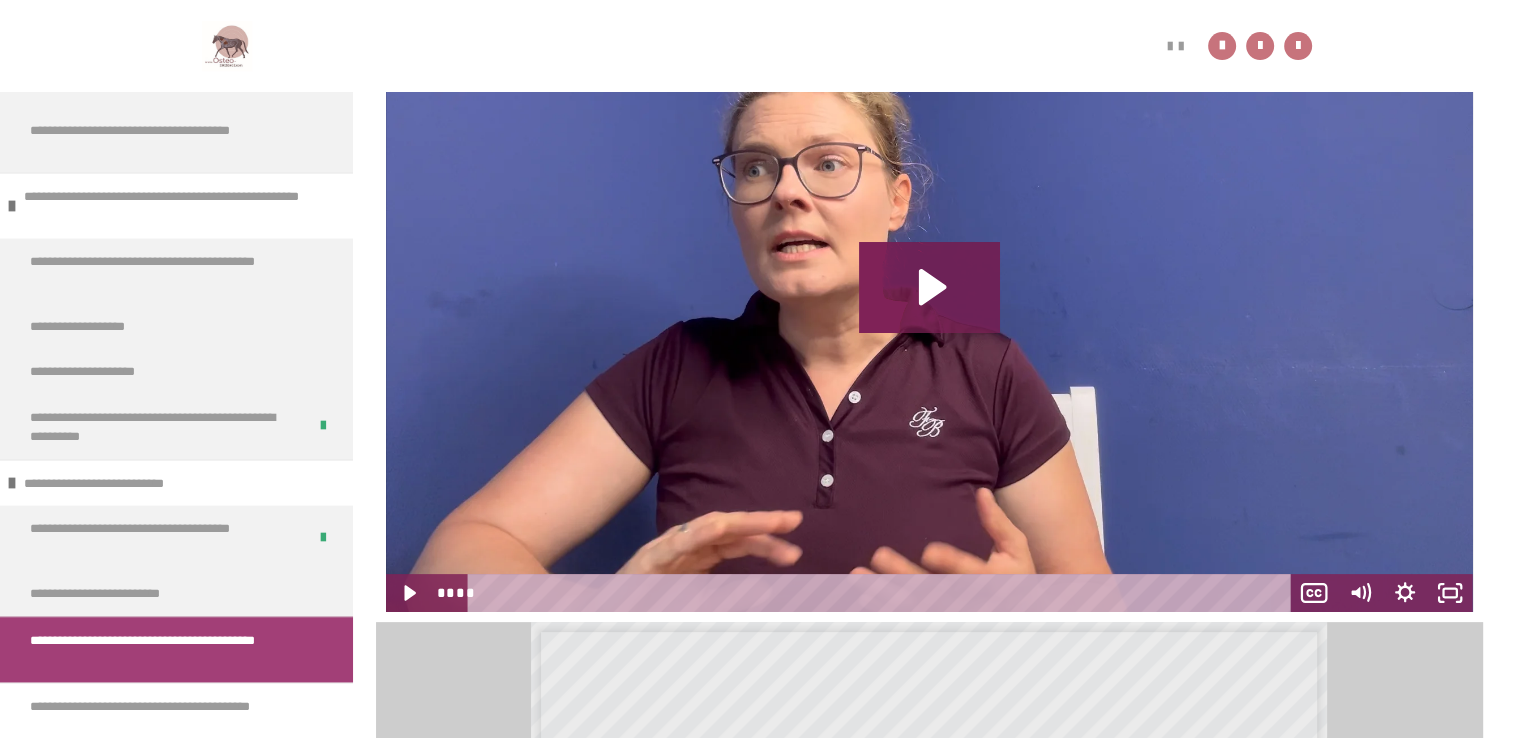 drag, startPoint x: 1524, startPoint y: 322, endPoint x: 403, endPoint y: 588, distance: 1152.1272 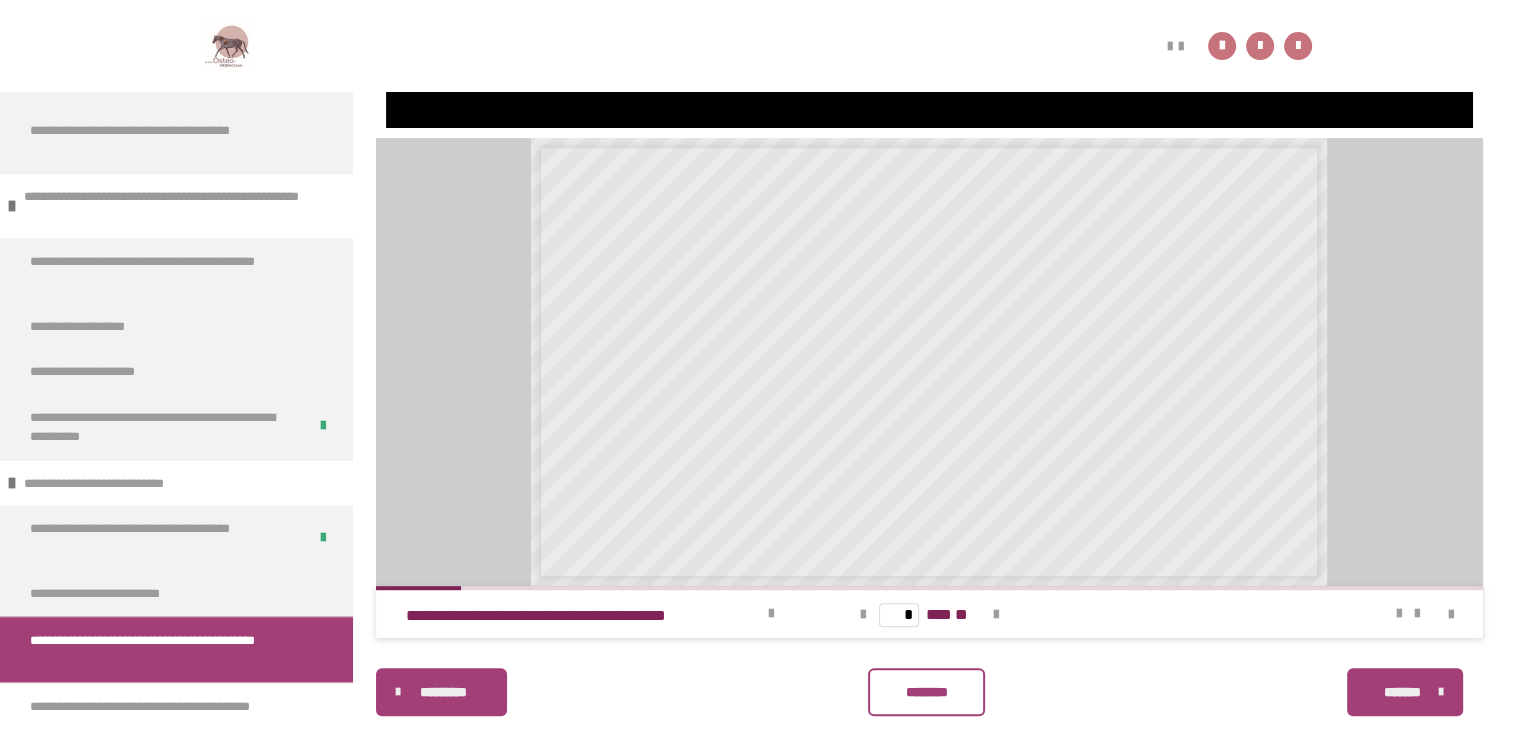 scroll, scrollTop: 820, scrollLeft: 0, axis: vertical 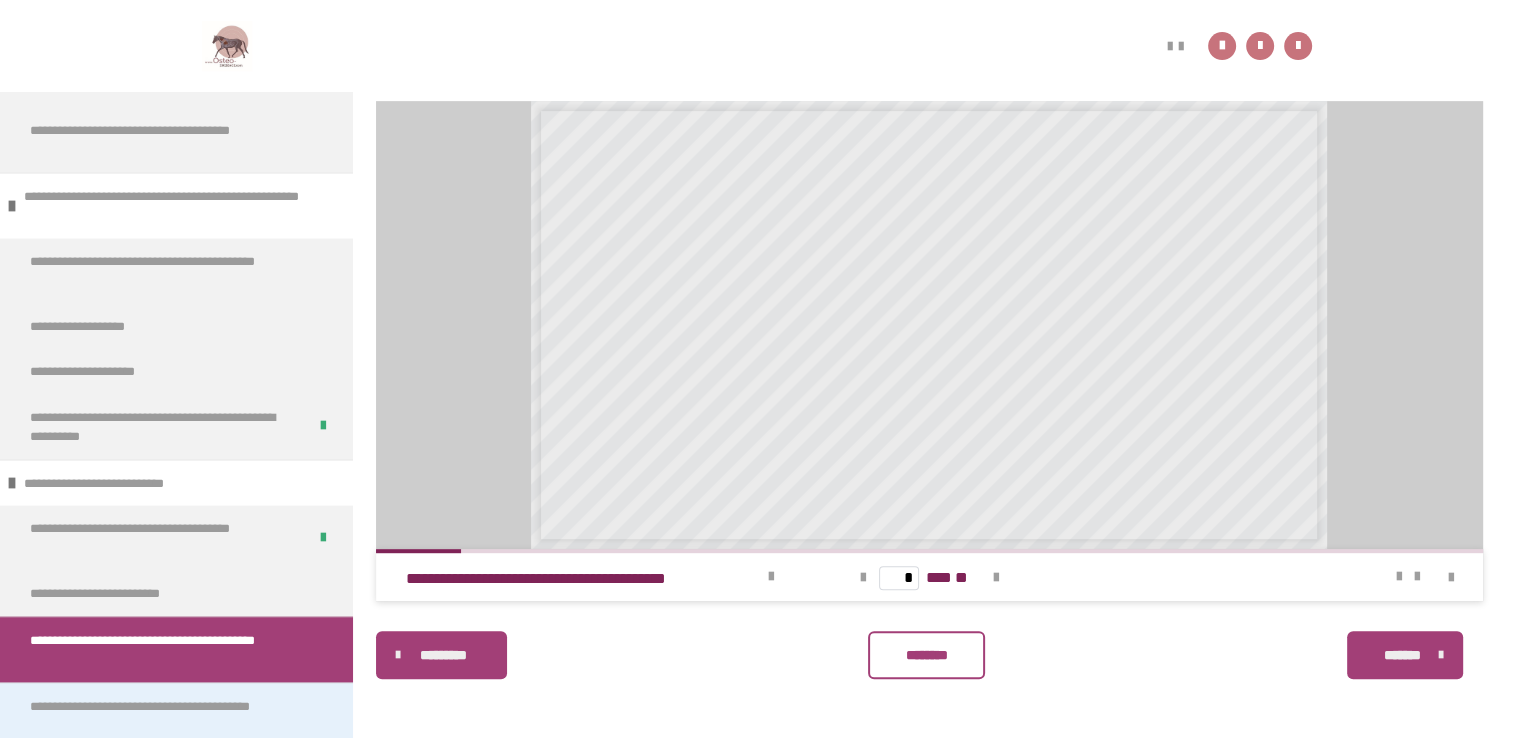 drag, startPoint x: 344, startPoint y: 701, endPoint x: 234, endPoint y: 704, distance: 110.0409 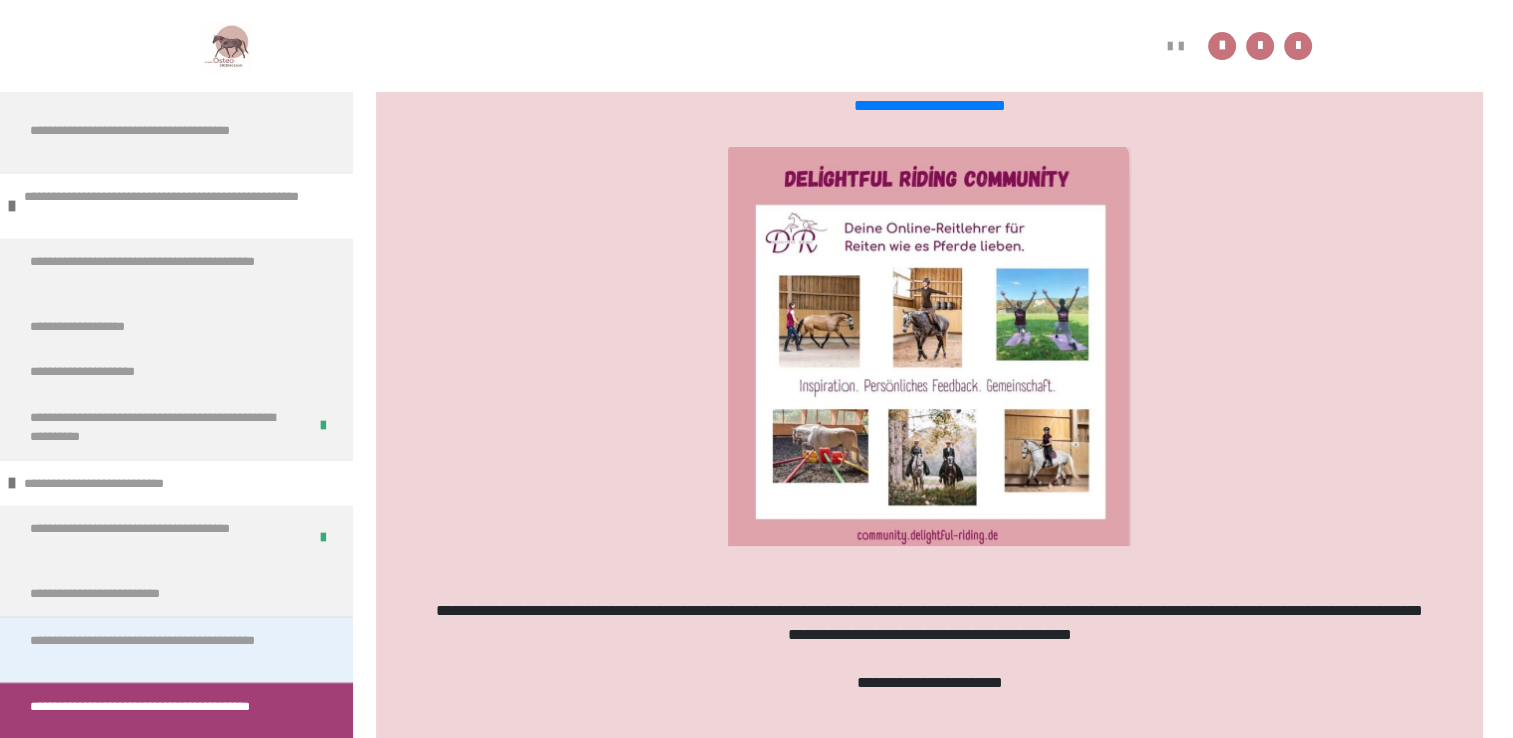 click on "**********" at bounding box center (161, 649) 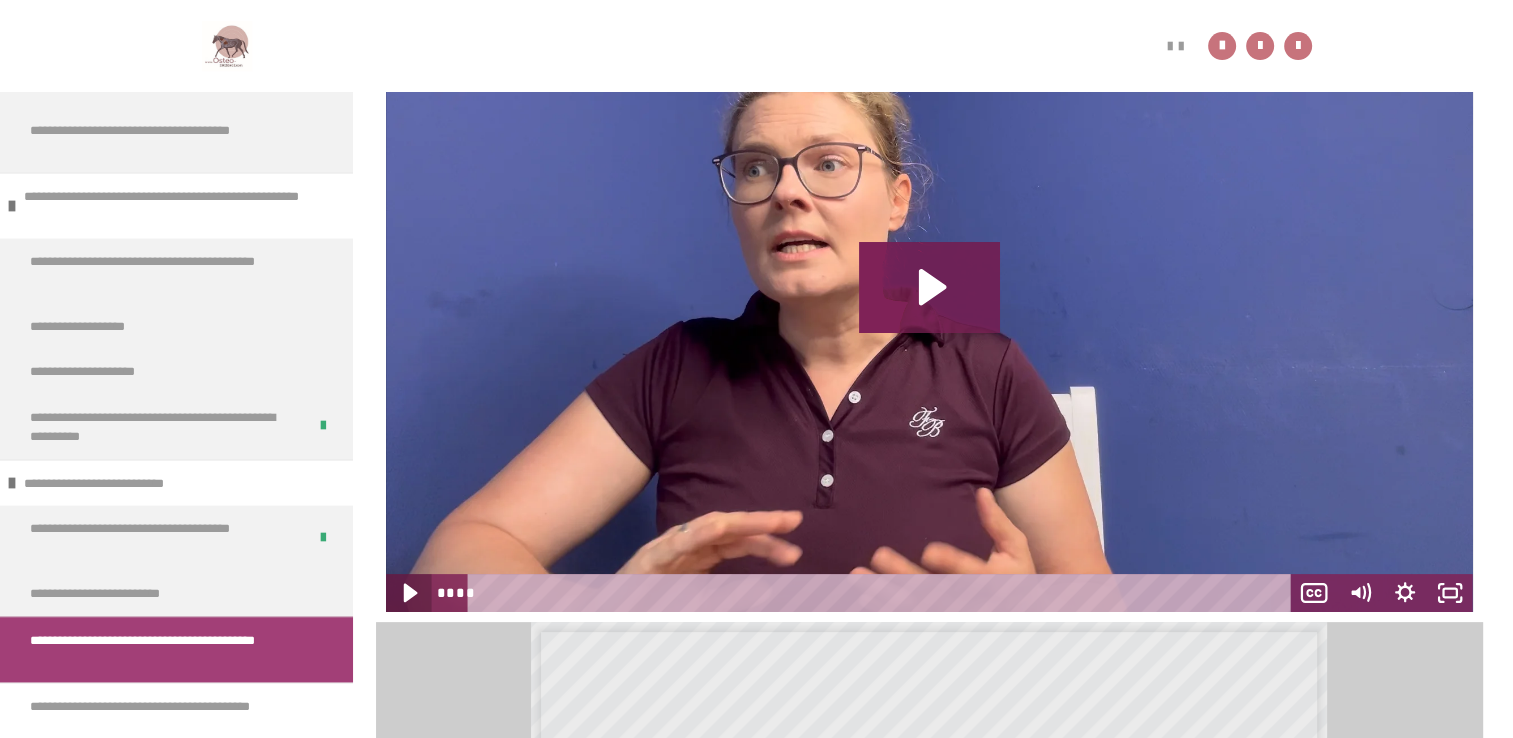 click 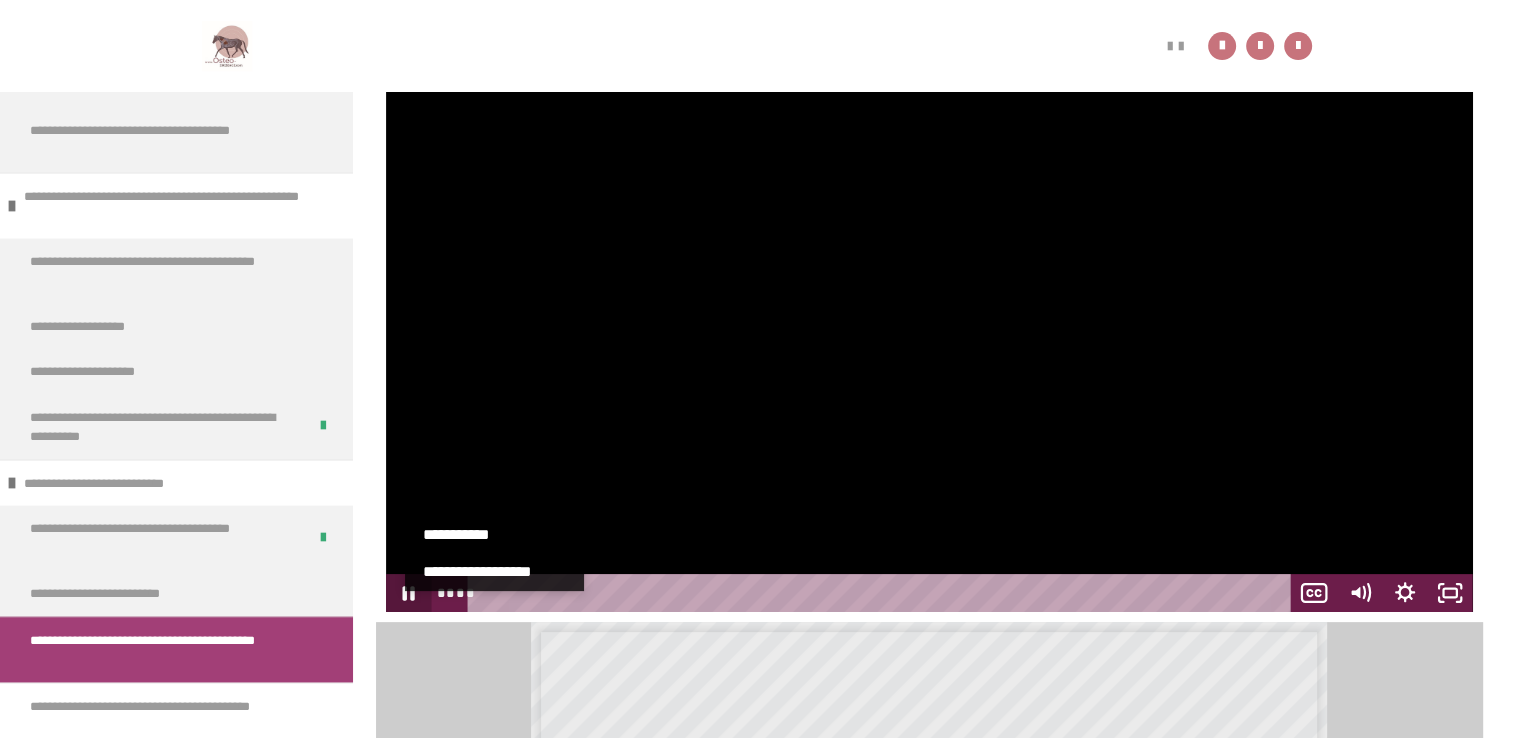 scroll, scrollTop: 0, scrollLeft: 0, axis: both 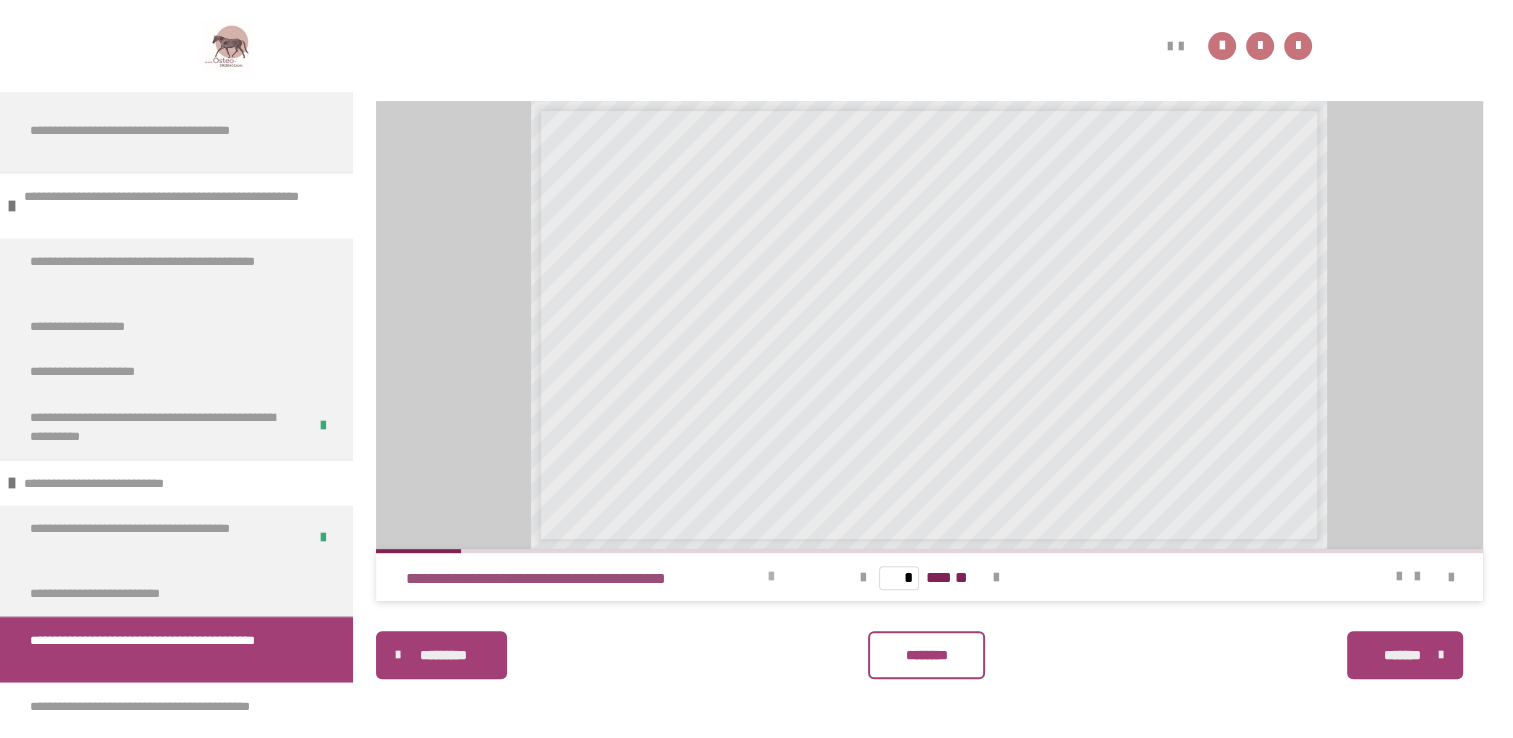 click at bounding box center (771, 577) 